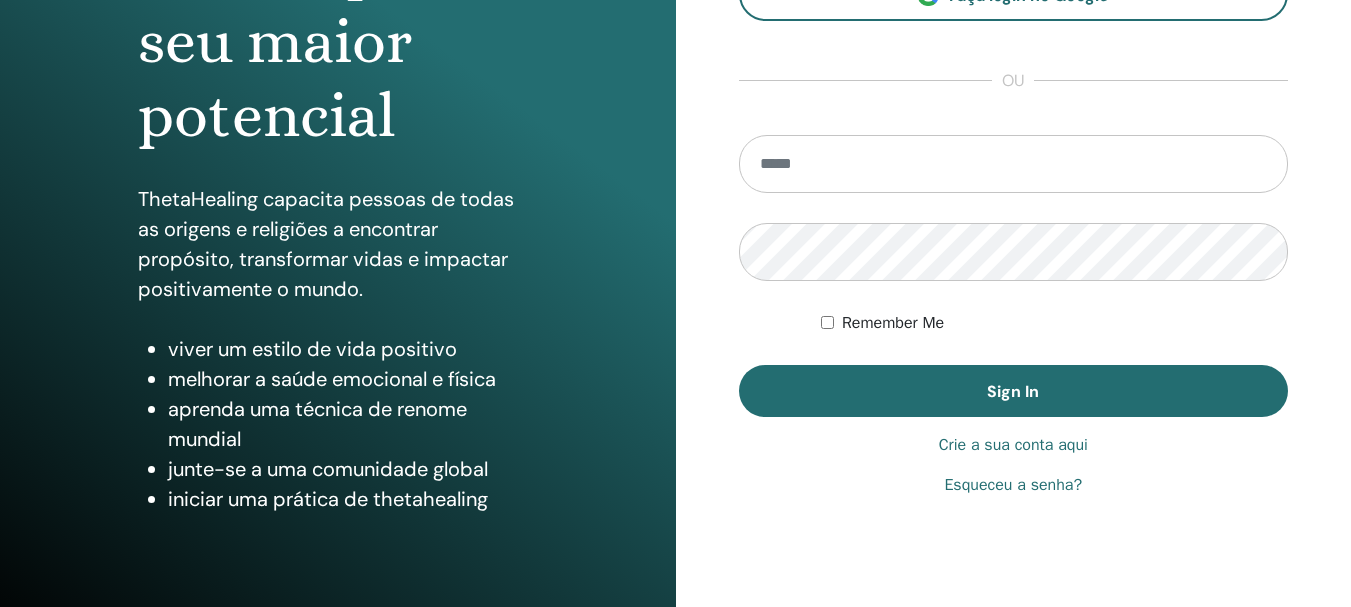scroll, scrollTop: 300, scrollLeft: 0, axis: vertical 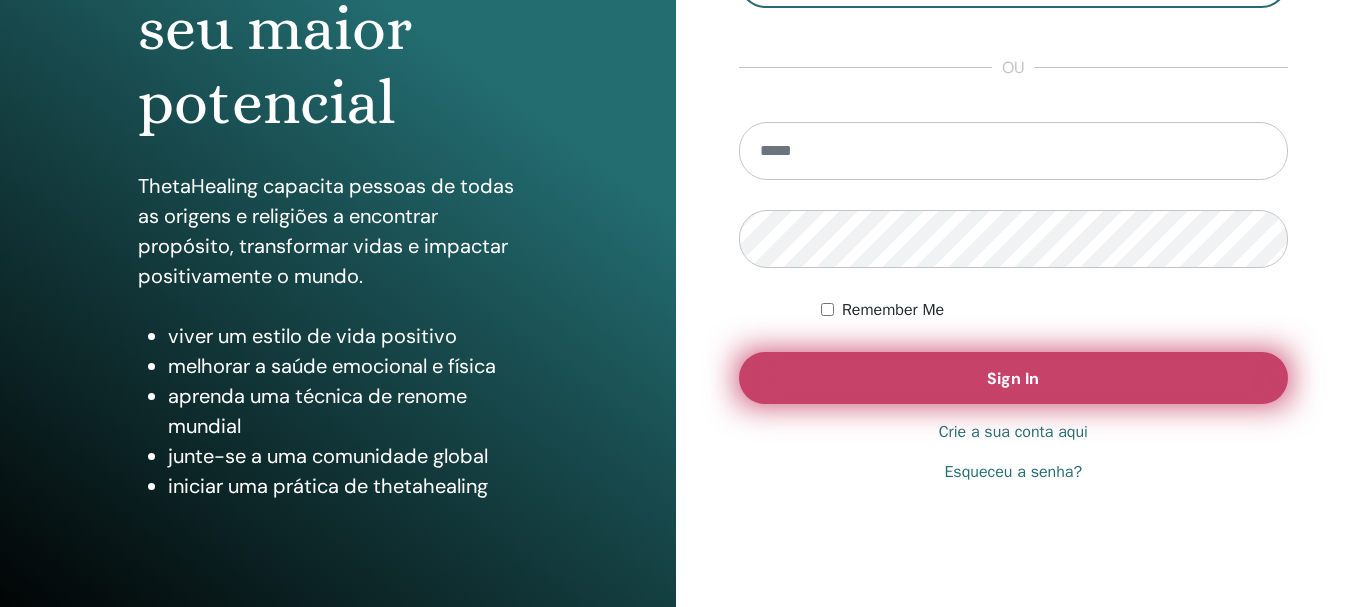 type on "**********" 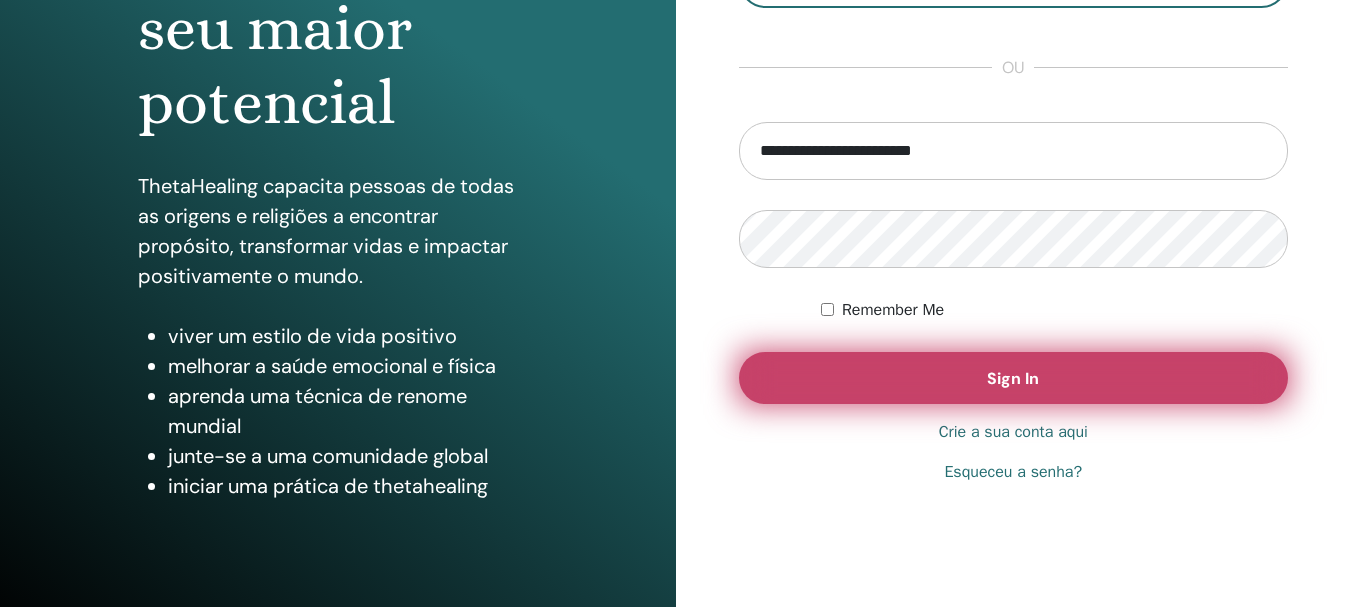 click on "Sign In" at bounding box center [1014, 378] 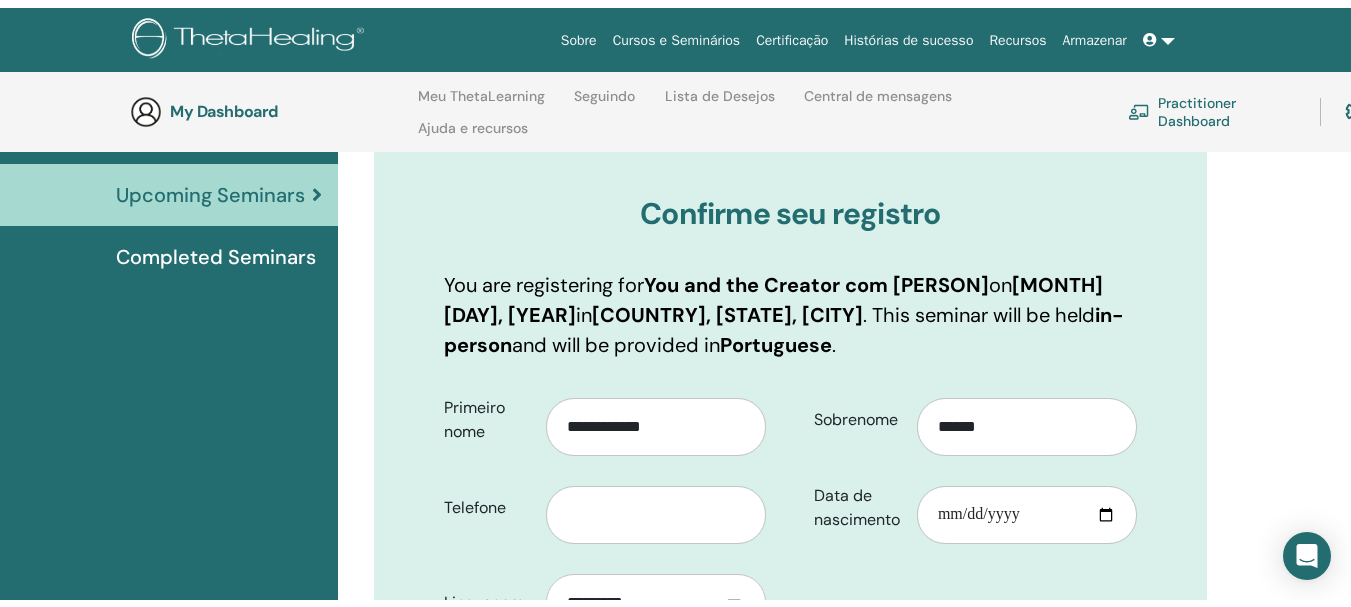 scroll, scrollTop: 0, scrollLeft: 0, axis: both 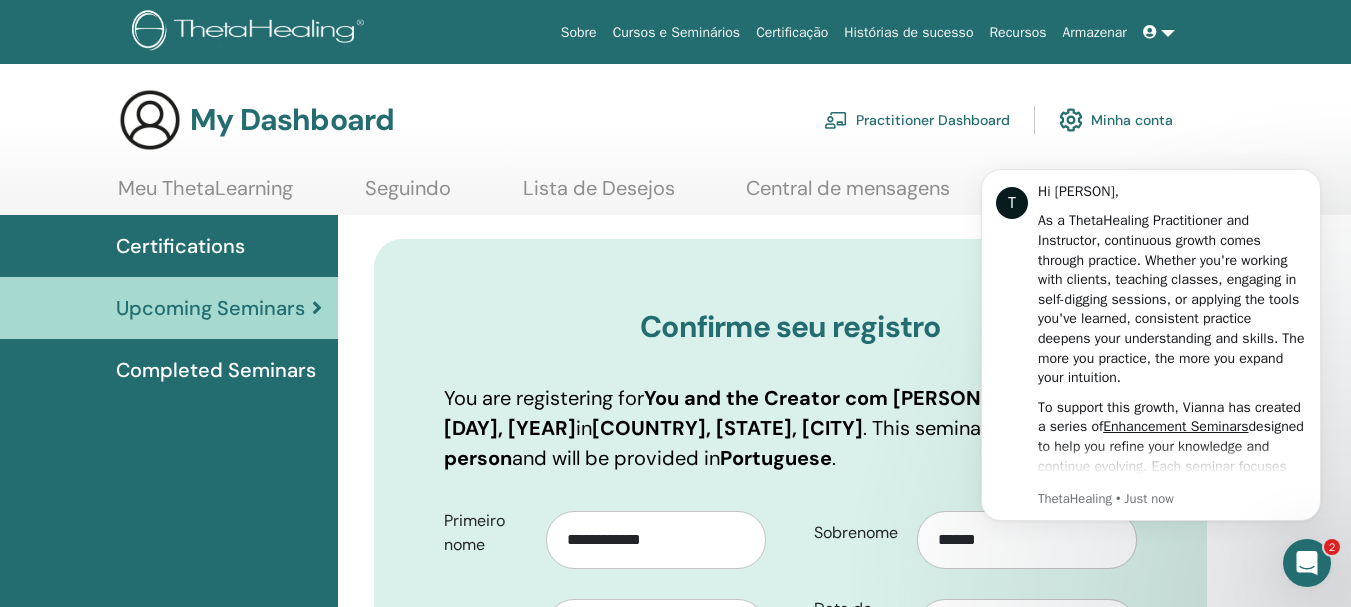 click on "Minha conta" at bounding box center (1116, 120) 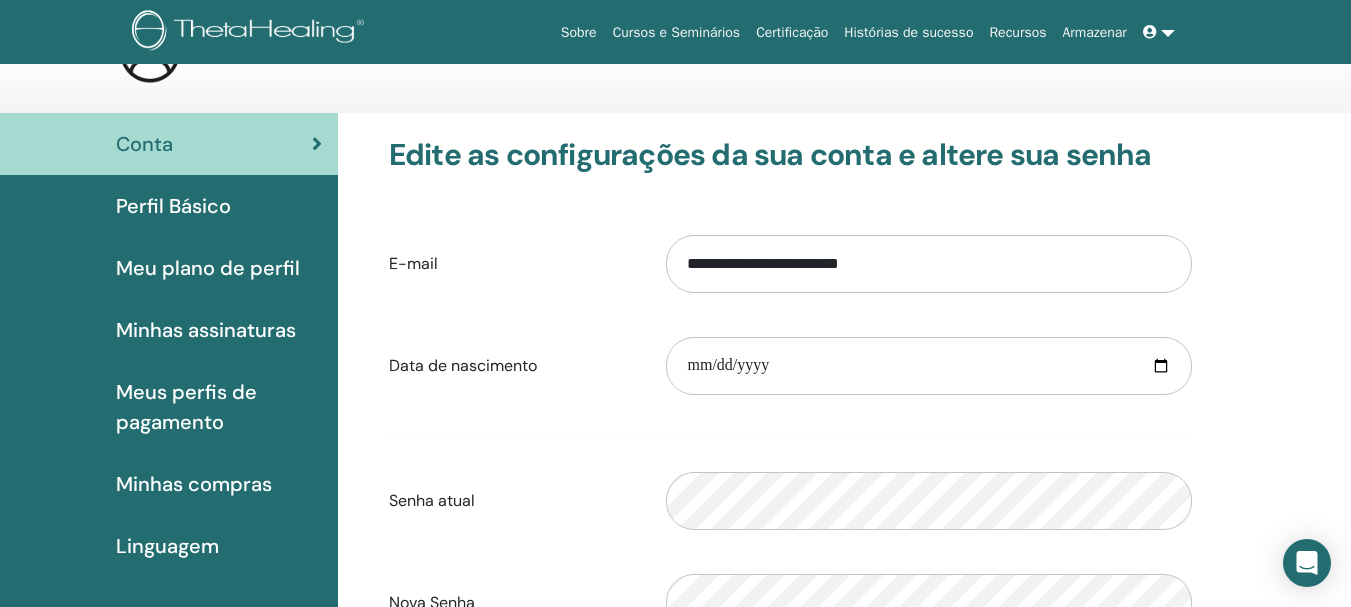 scroll, scrollTop: 100, scrollLeft: 0, axis: vertical 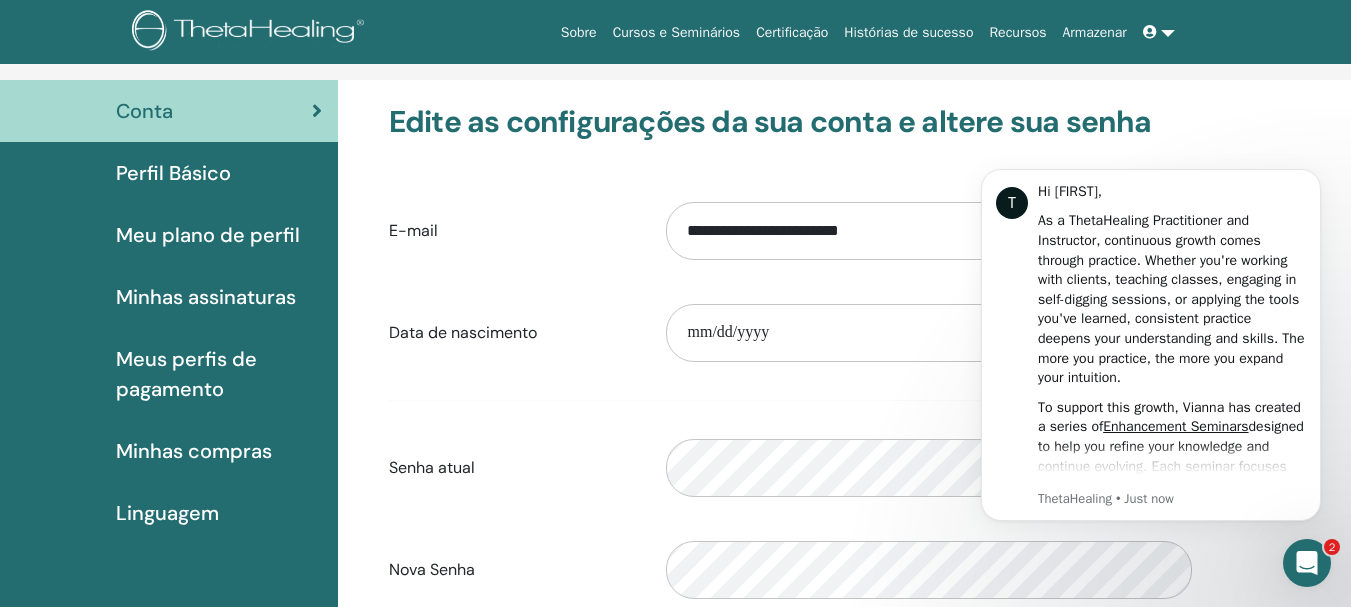 drag, startPoint x: 1268, startPoint y: 166, endPoint x: 1261, endPoint y: 153, distance: 14.764823 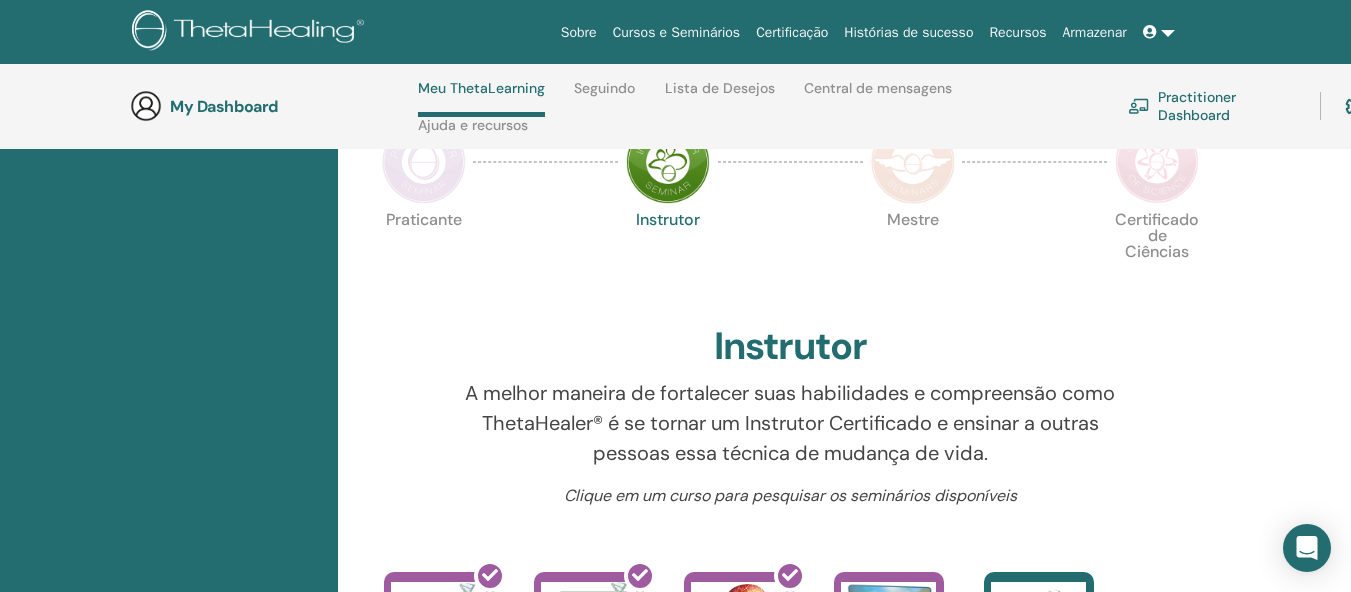 scroll, scrollTop: 485, scrollLeft: 0, axis: vertical 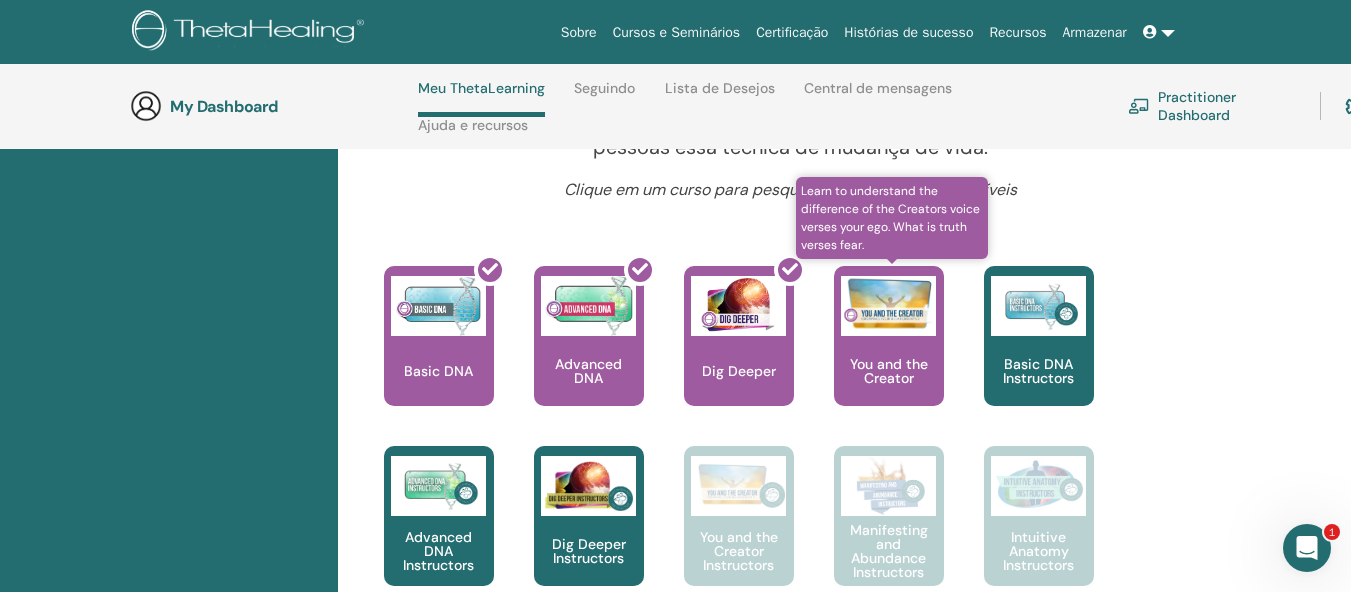 click on "You and the Creator" at bounding box center (889, 336) 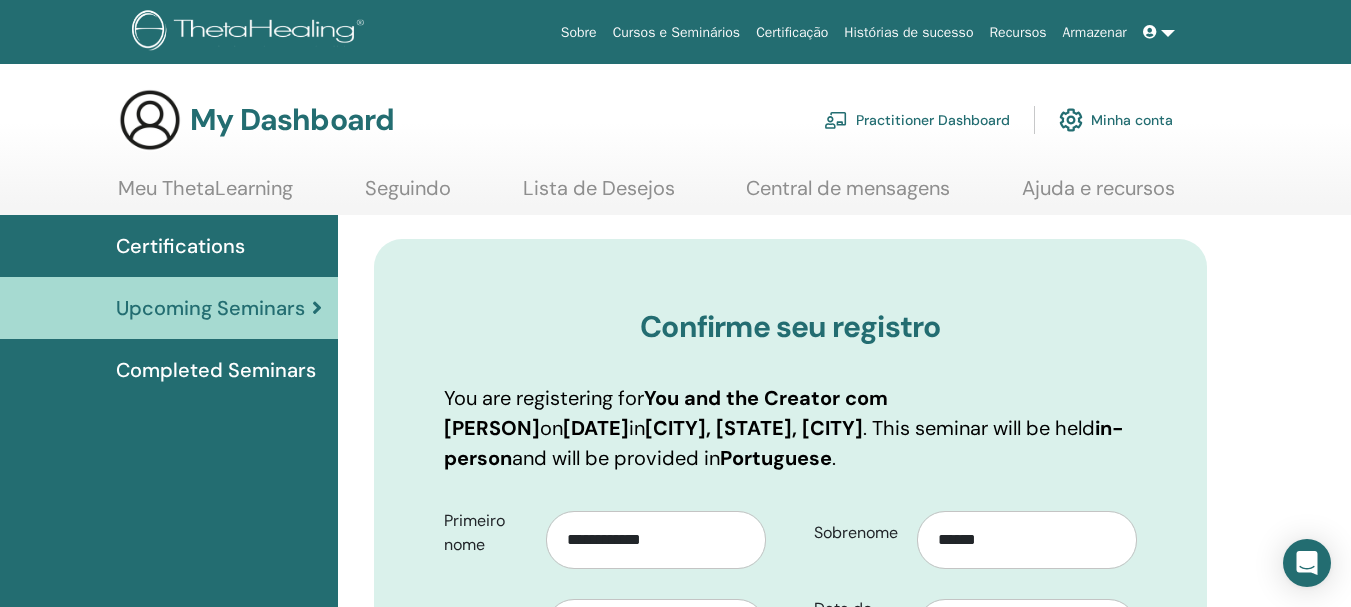 scroll, scrollTop: 0, scrollLeft: 0, axis: both 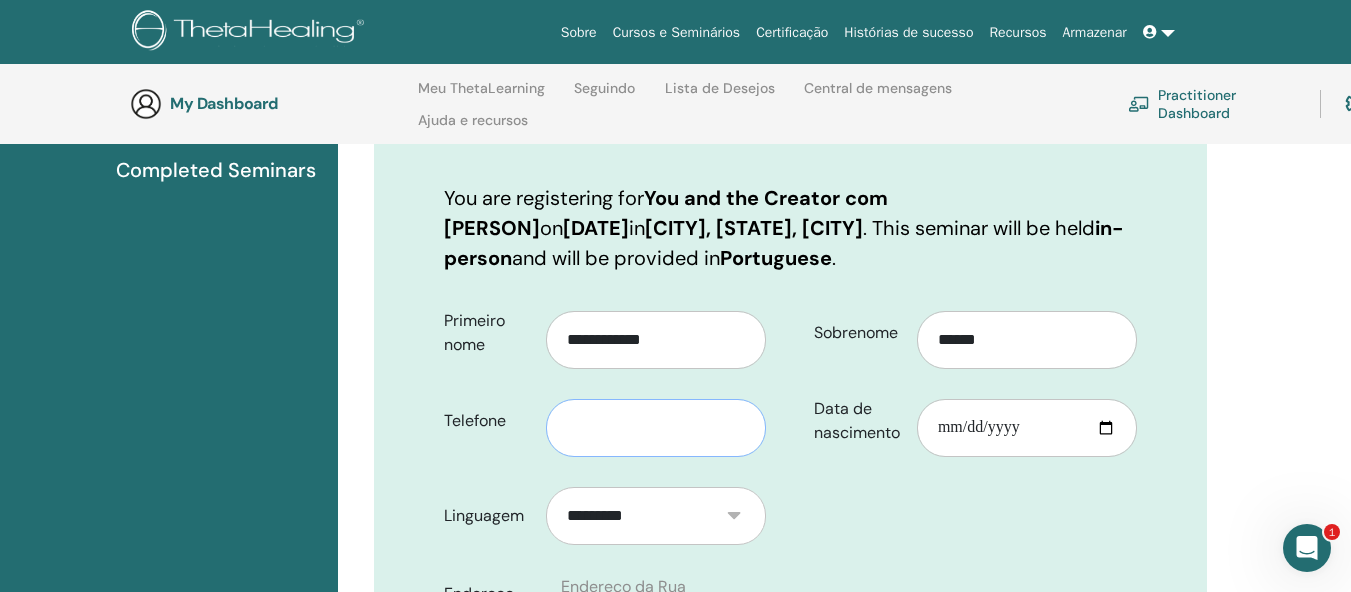 click at bounding box center [656, 428] 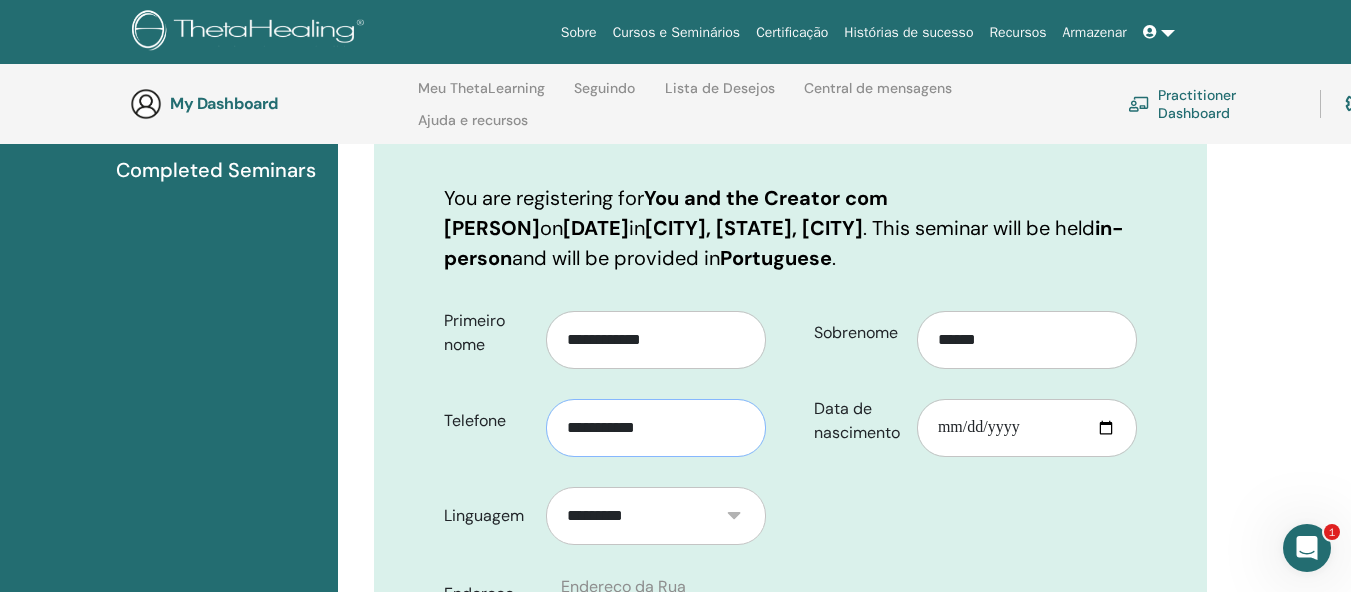type on "**********" 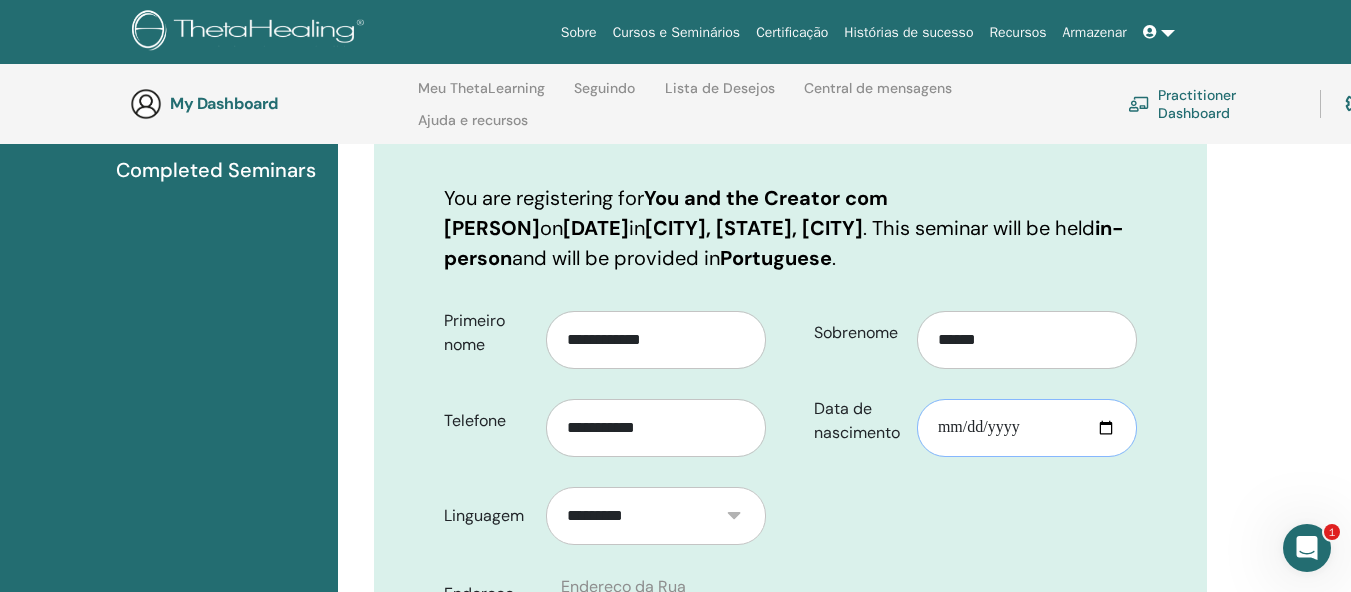 click on "Data de nascimento" at bounding box center (1027, 428) 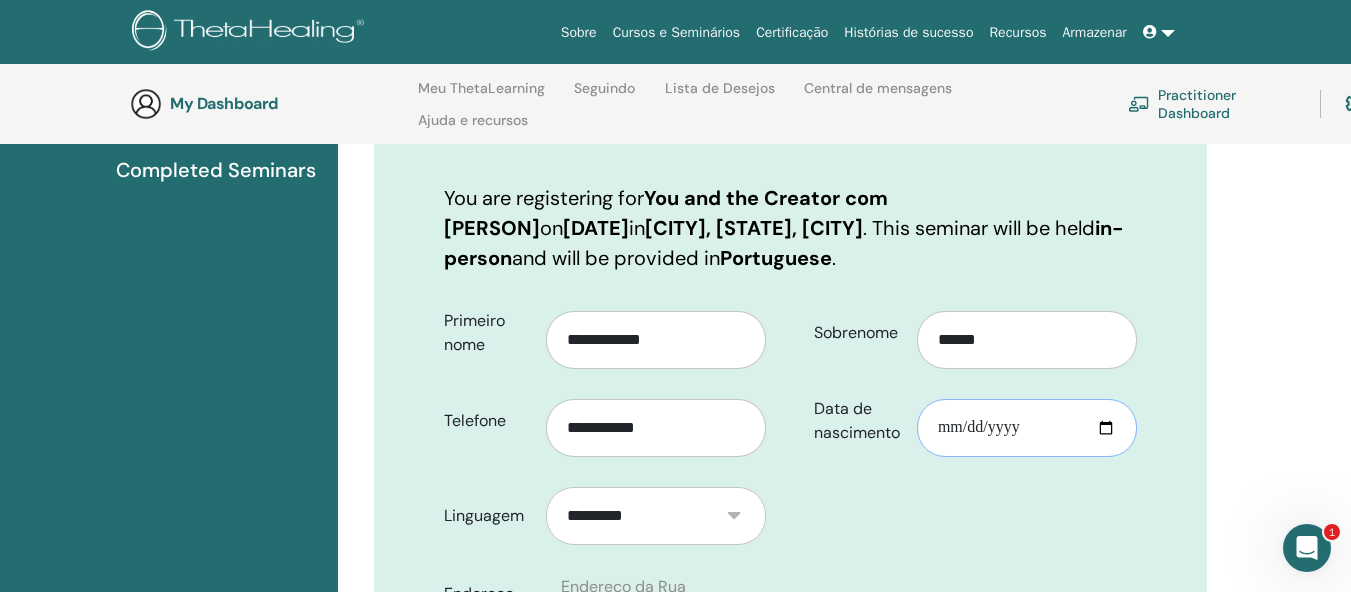 type on "**********" 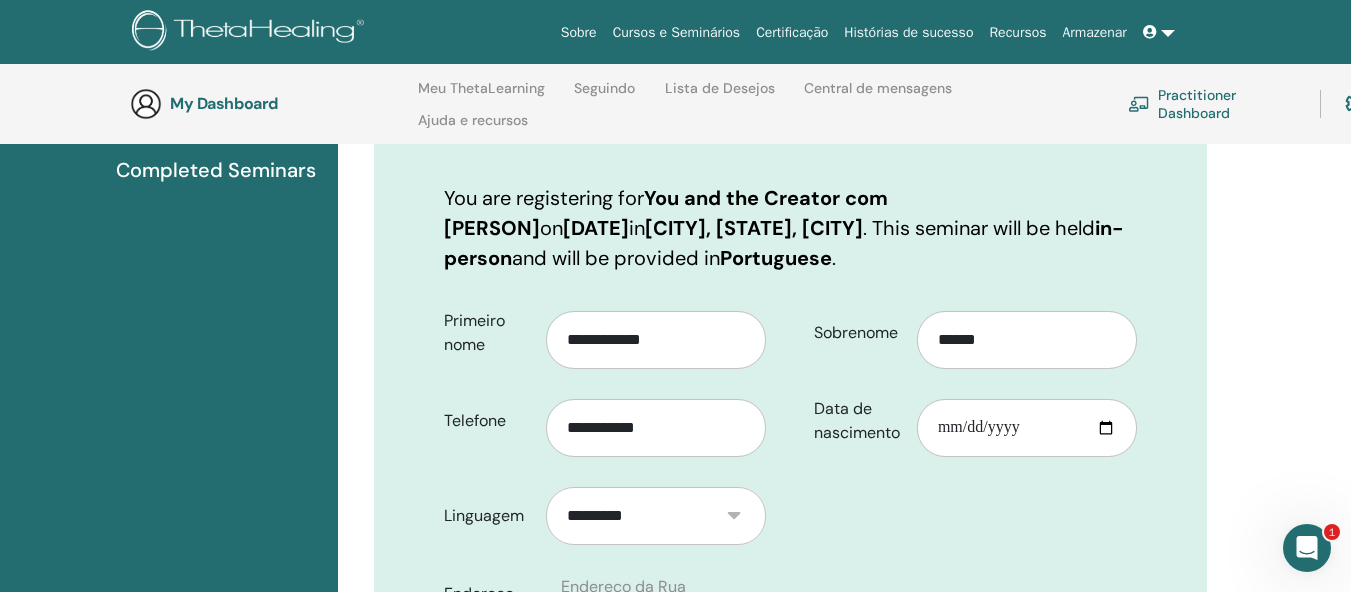click on "**********" at bounding box center [790, 731] 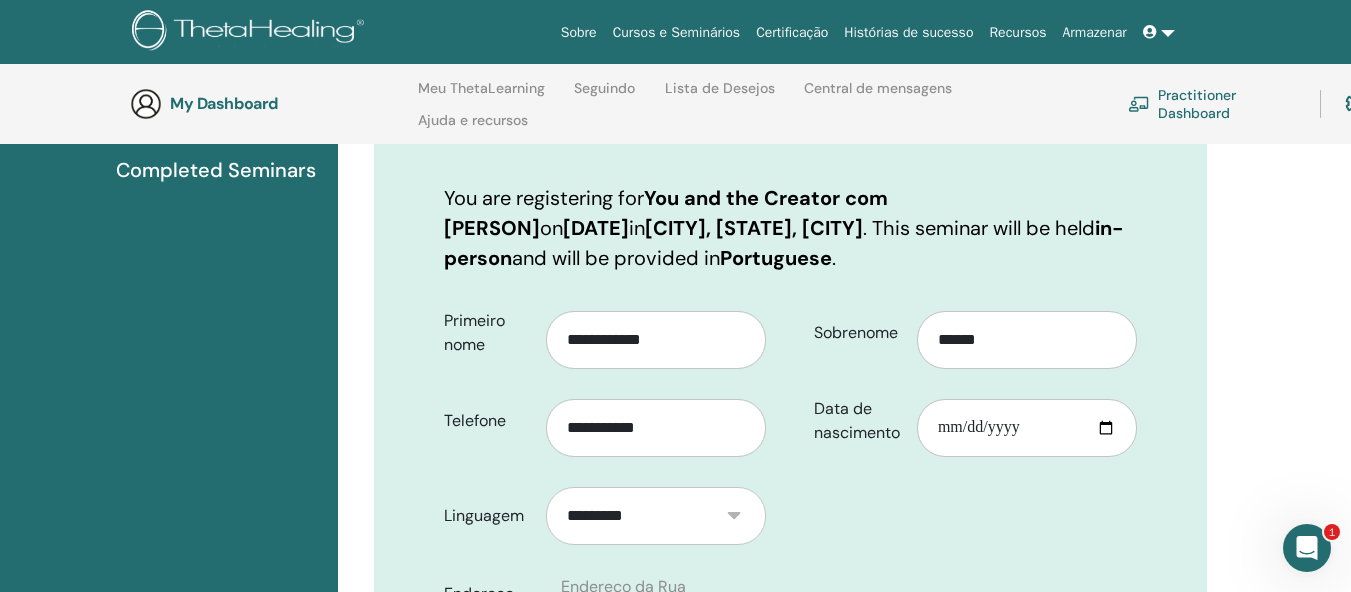 scroll, scrollTop: 380, scrollLeft: 0, axis: vertical 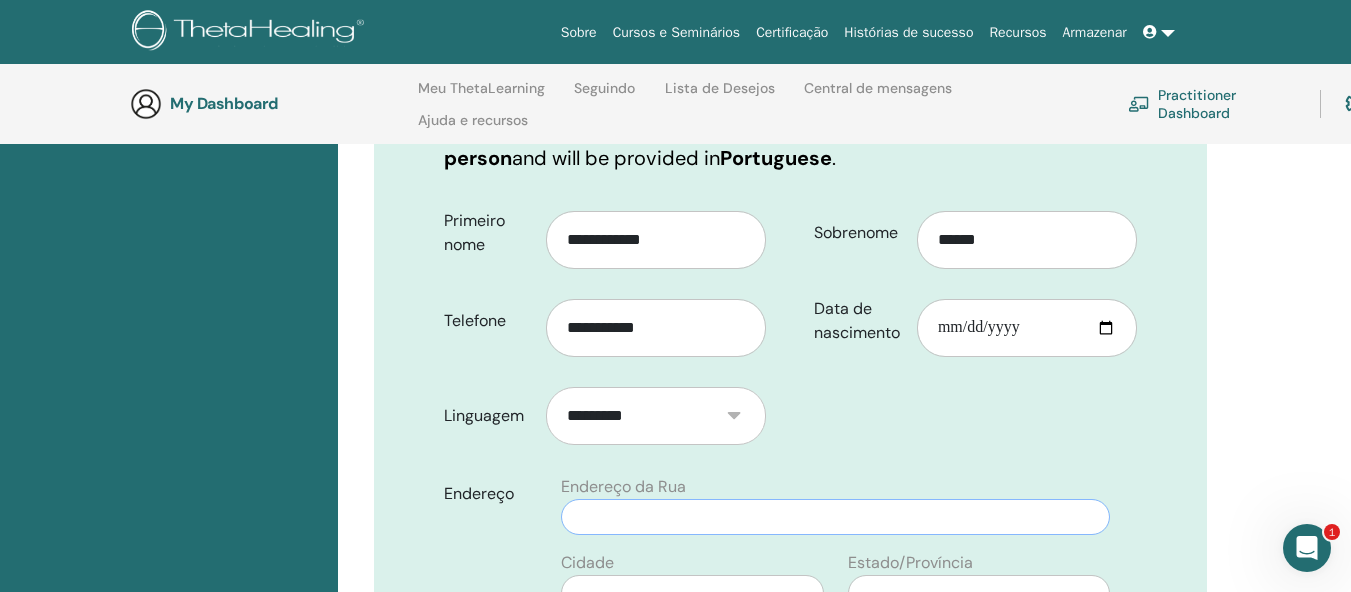 drag, startPoint x: 618, startPoint y: 518, endPoint x: 706, endPoint y: 501, distance: 89.62701 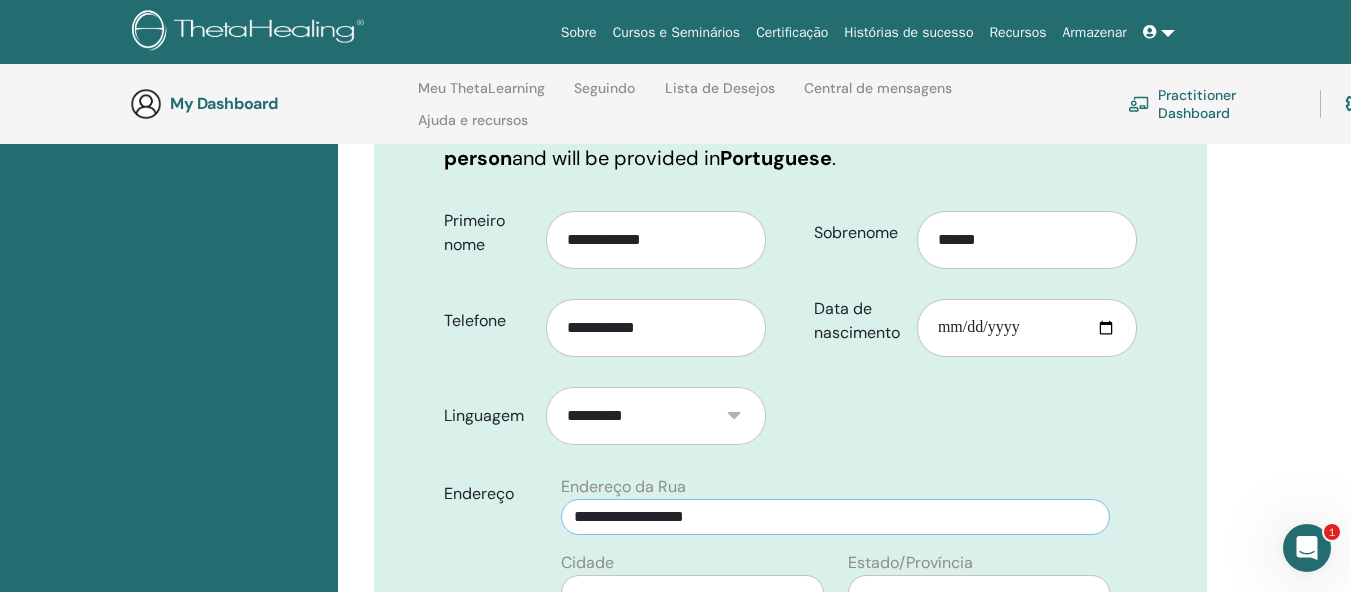 click on "**********" at bounding box center [835, 517] 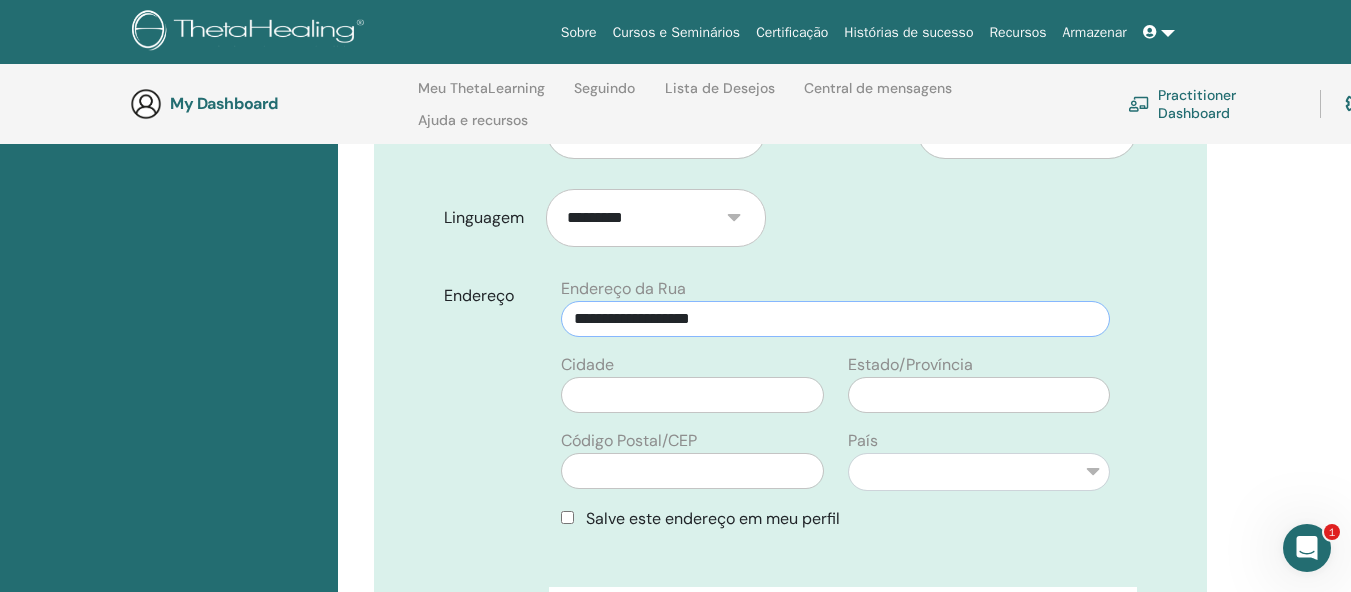 scroll, scrollTop: 580, scrollLeft: 0, axis: vertical 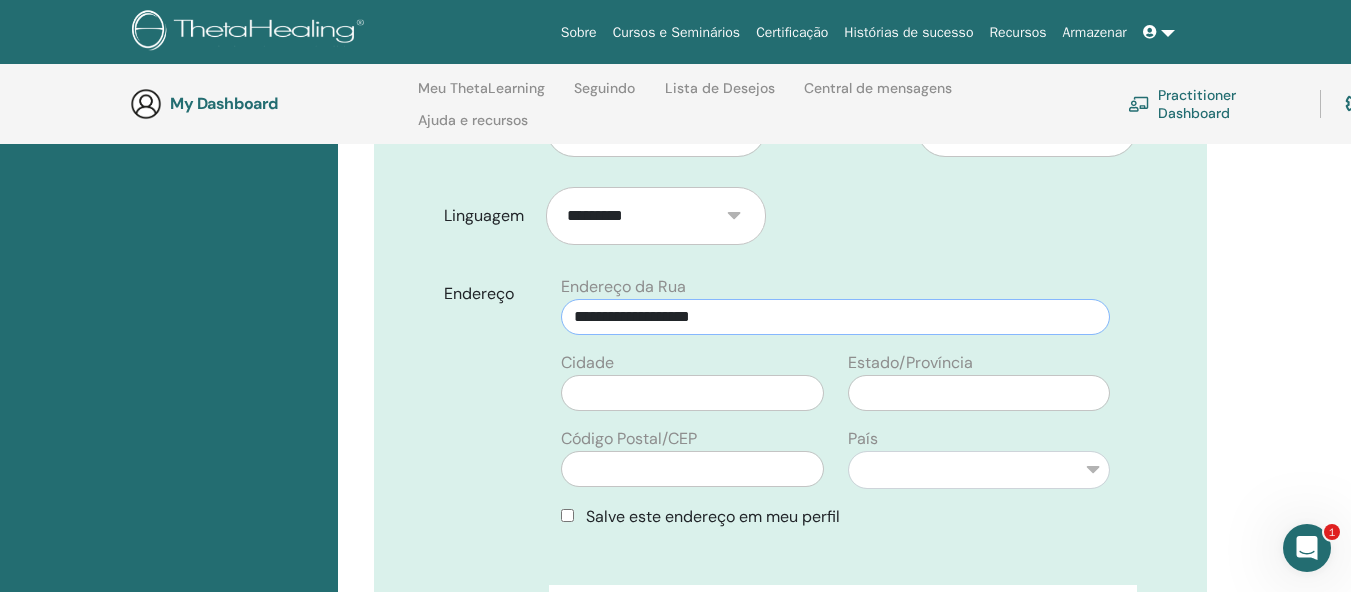 type on "**********" 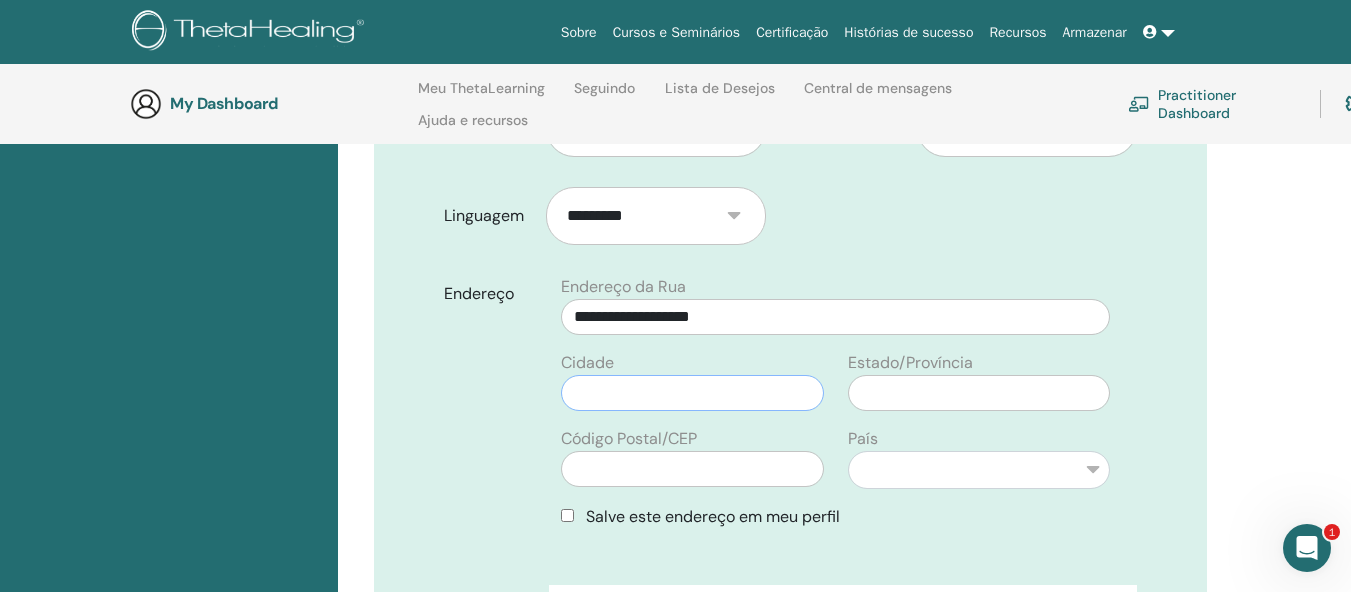 click at bounding box center [692, 393] 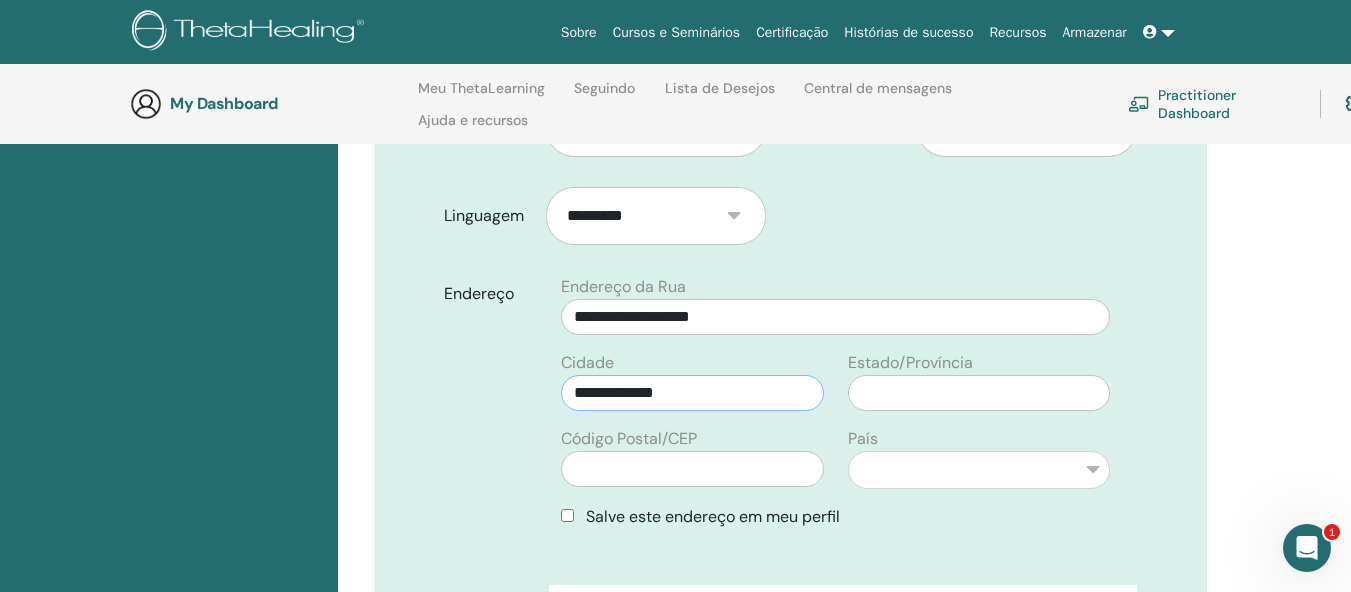 type on "**********" 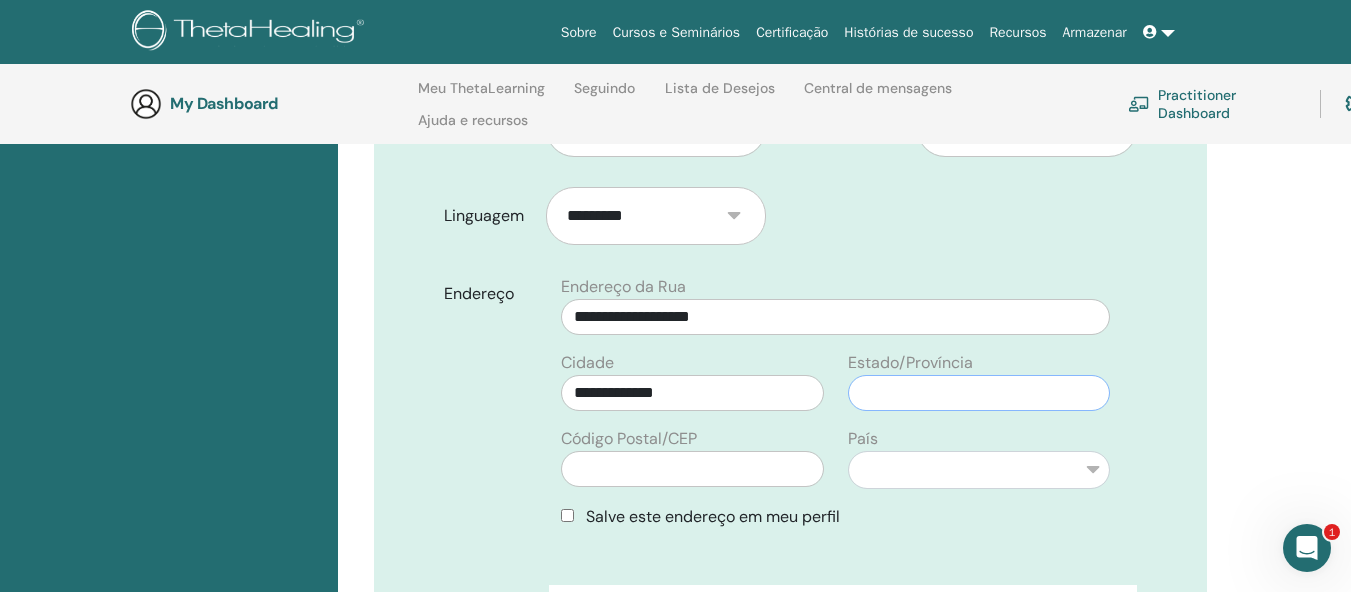 click at bounding box center (979, 393) 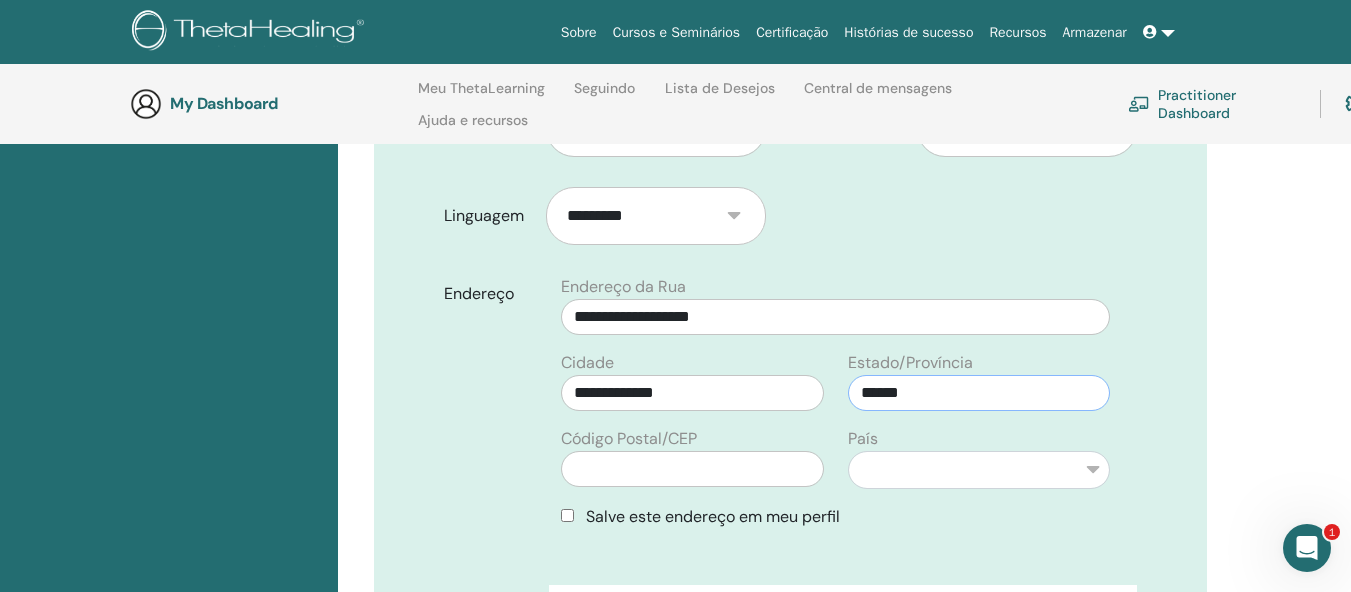 type on "******" 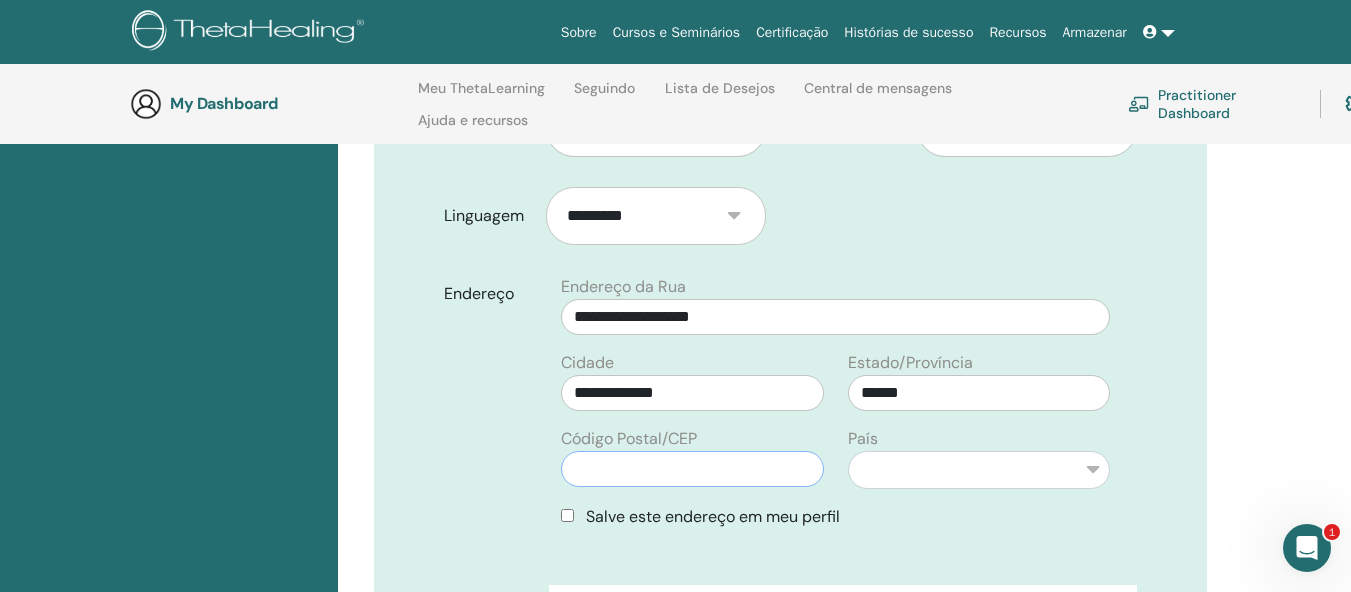 click at bounding box center [692, 469] 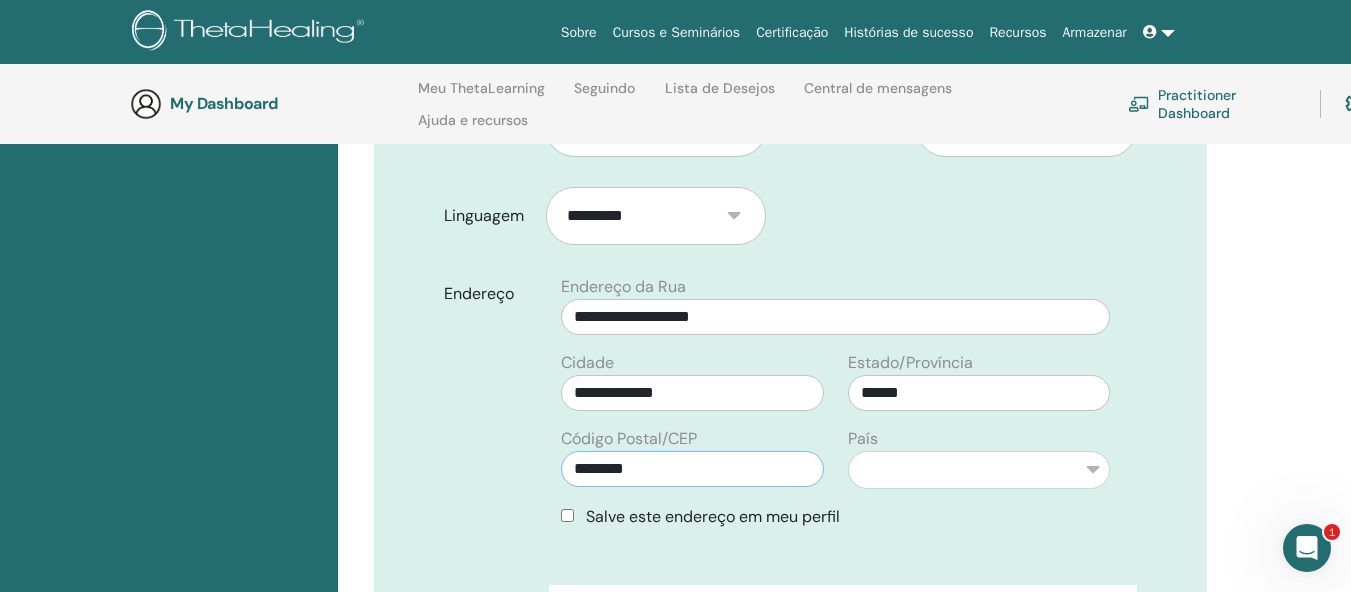 type on "********" 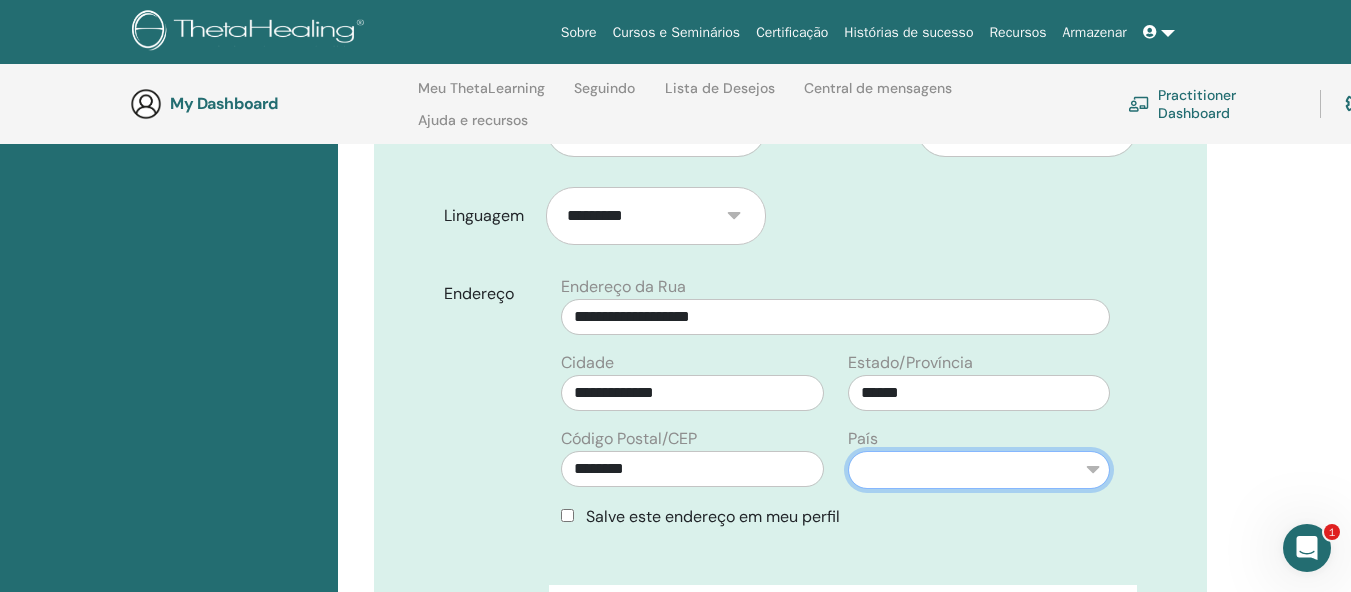 click on "**********" at bounding box center [979, 470] 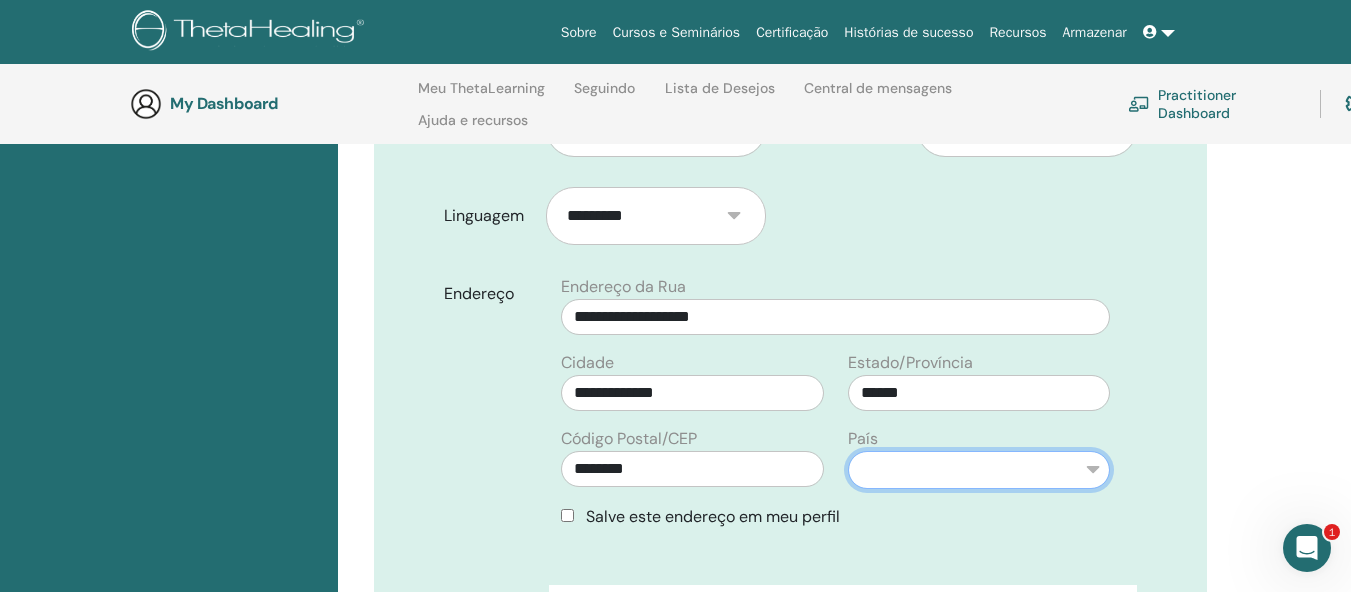 select on "**" 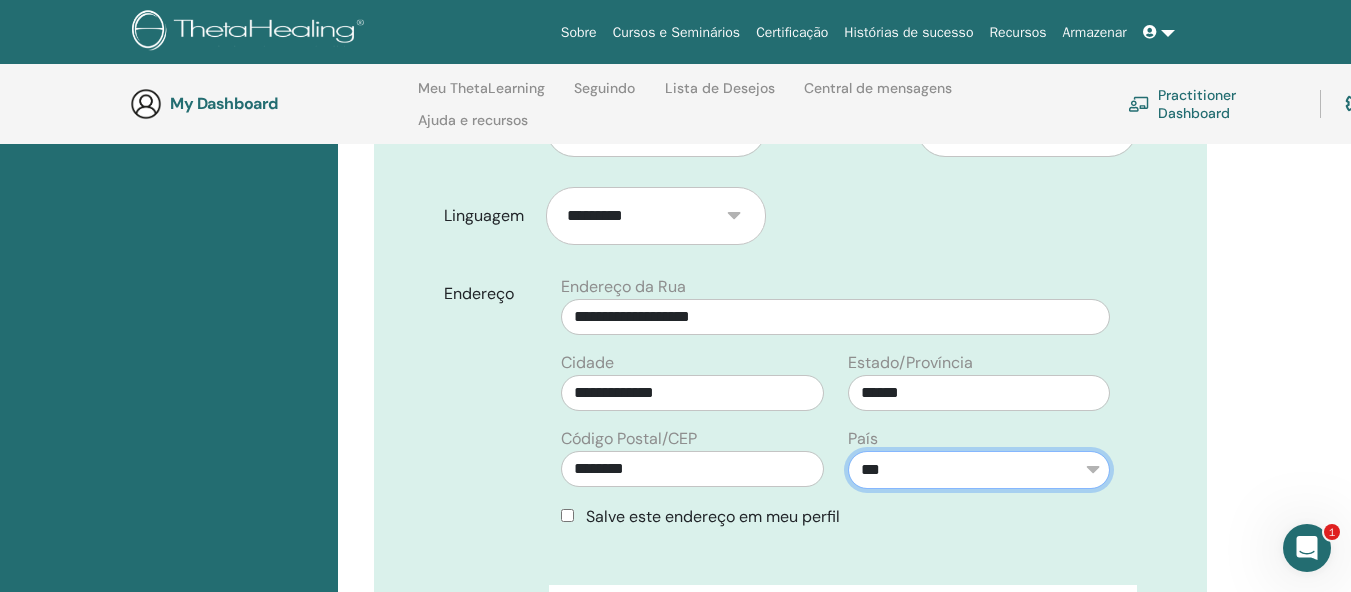 click on "**********" at bounding box center [979, 470] 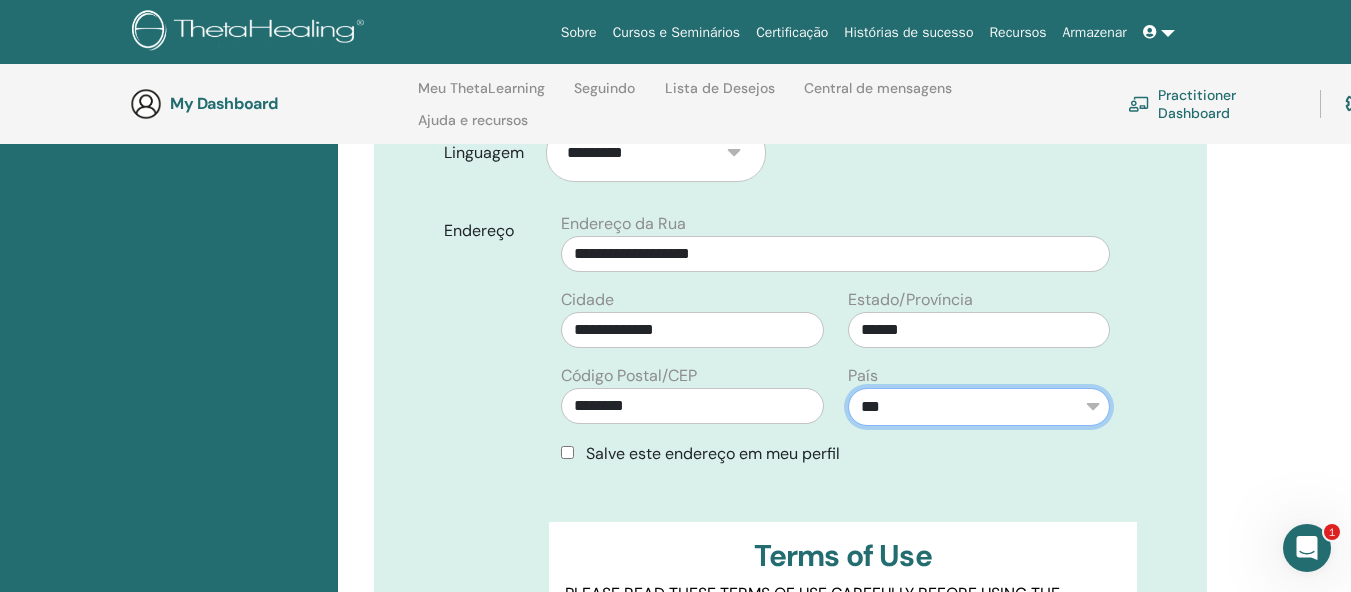 scroll, scrollTop: 680, scrollLeft: 0, axis: vertical 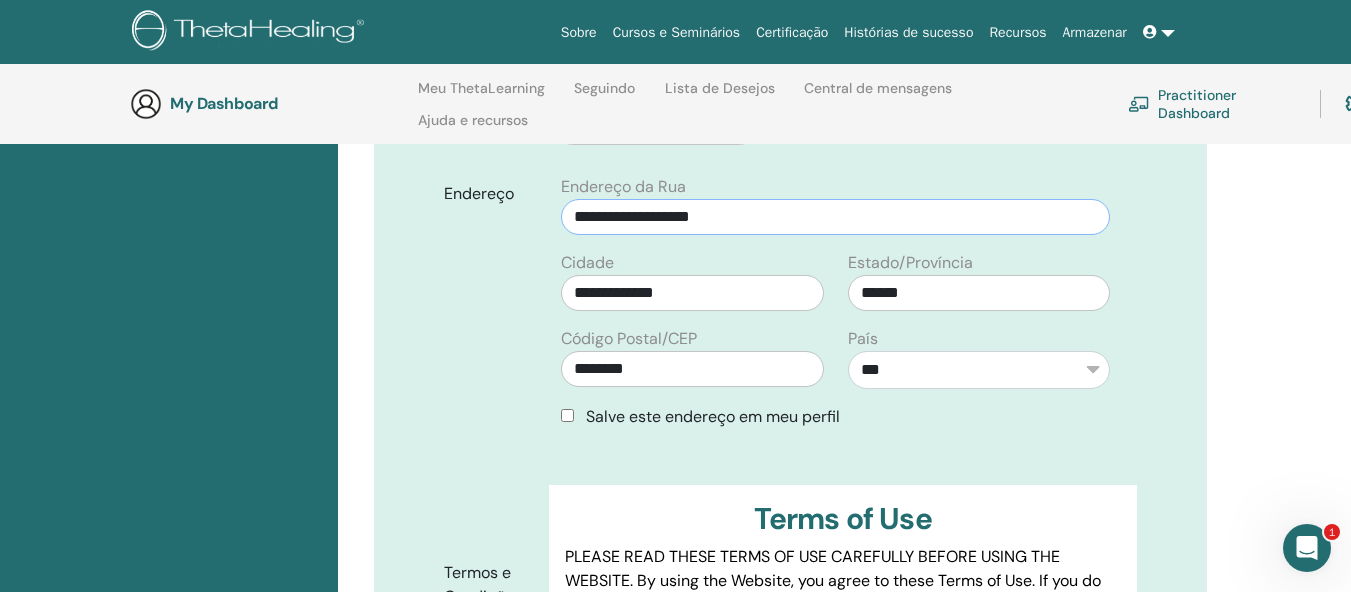 click on "**********" at bounding box center [835, 217] 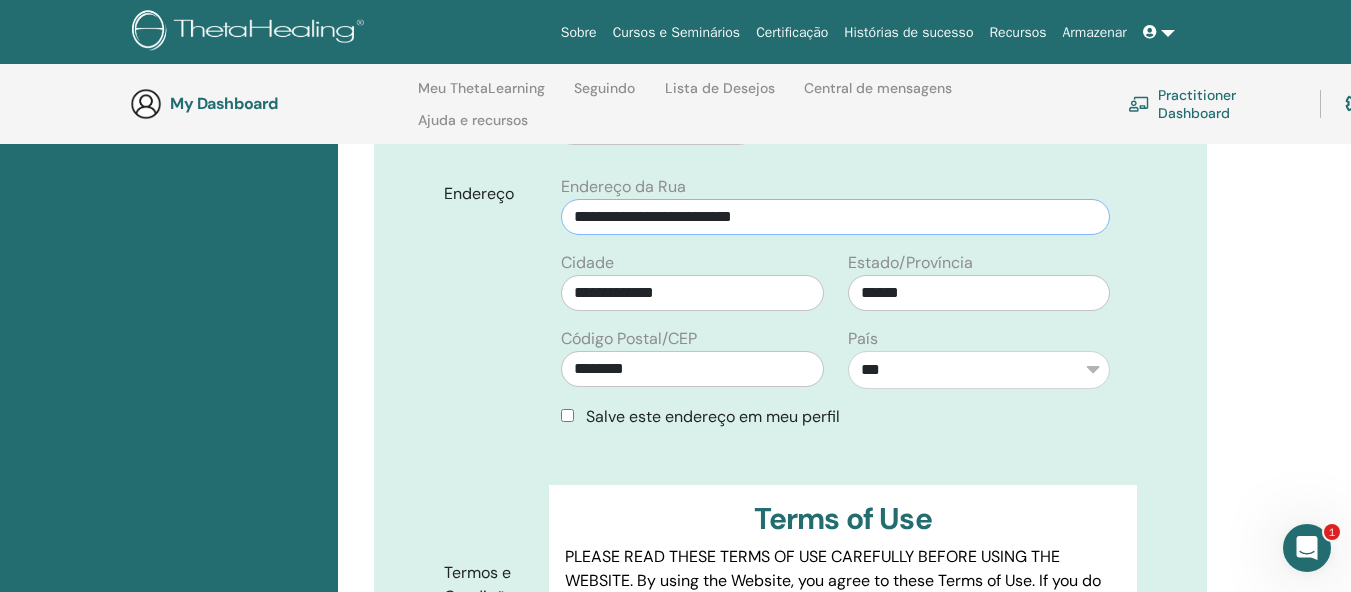 type on "**********" 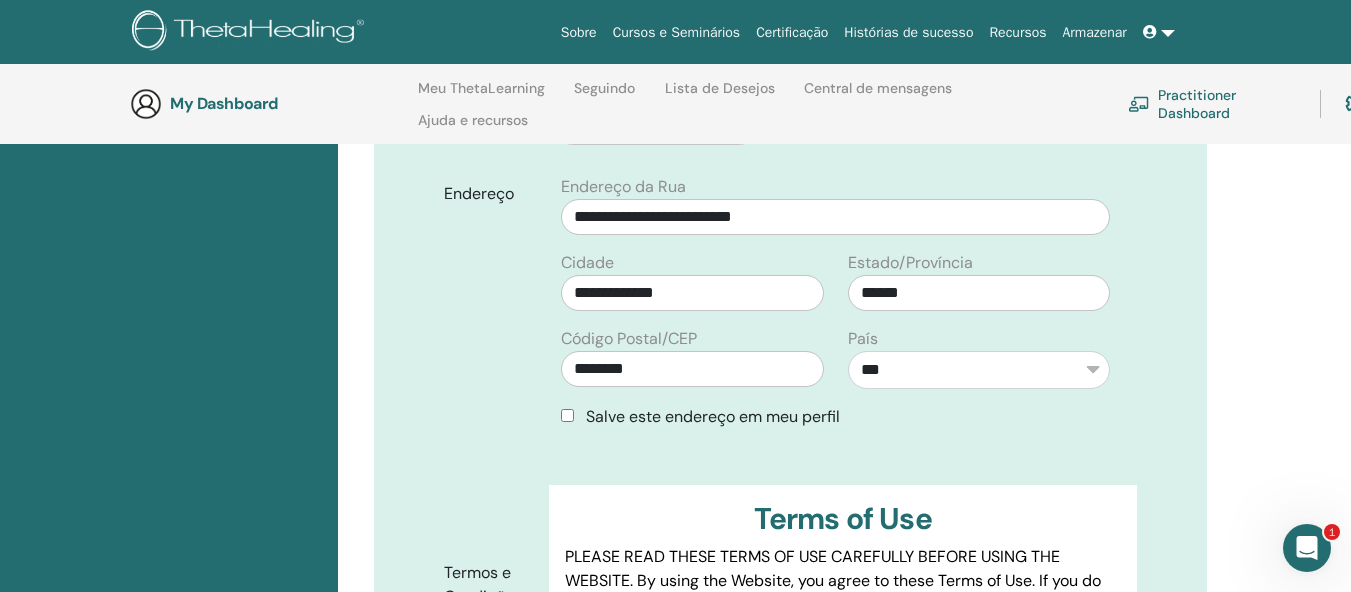 click on "**********" at bounding box center [844, 584] 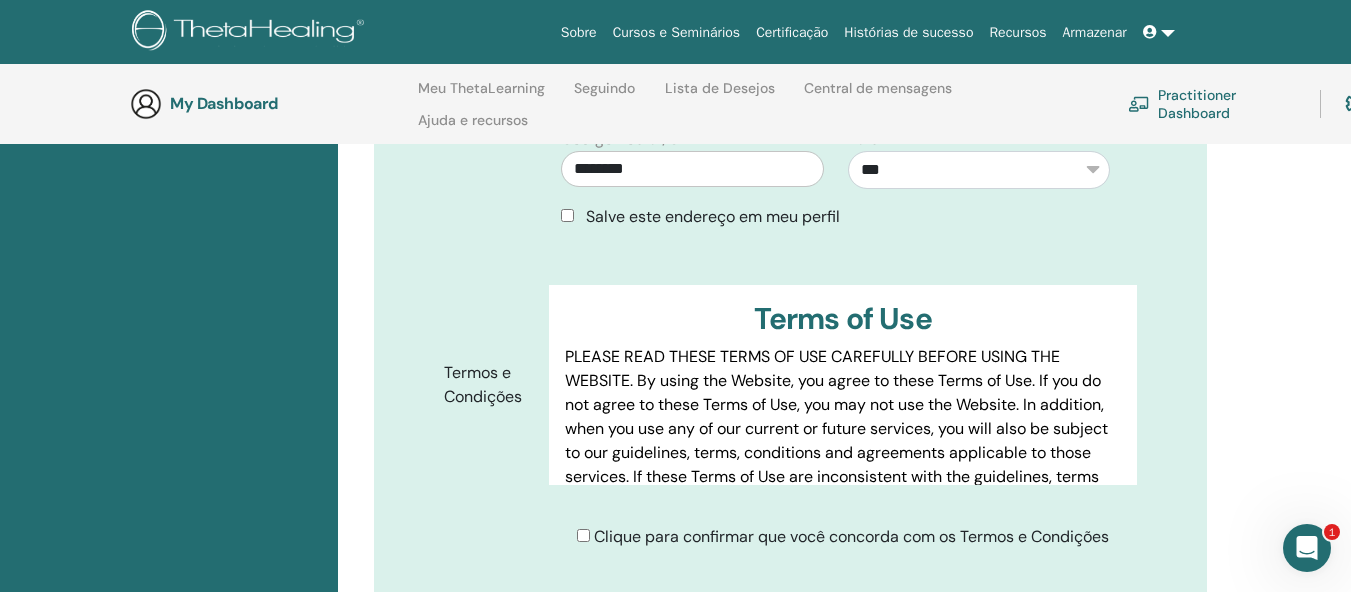 scroll, scrollTop: 980, scrollLeft: 0, axis: vertical 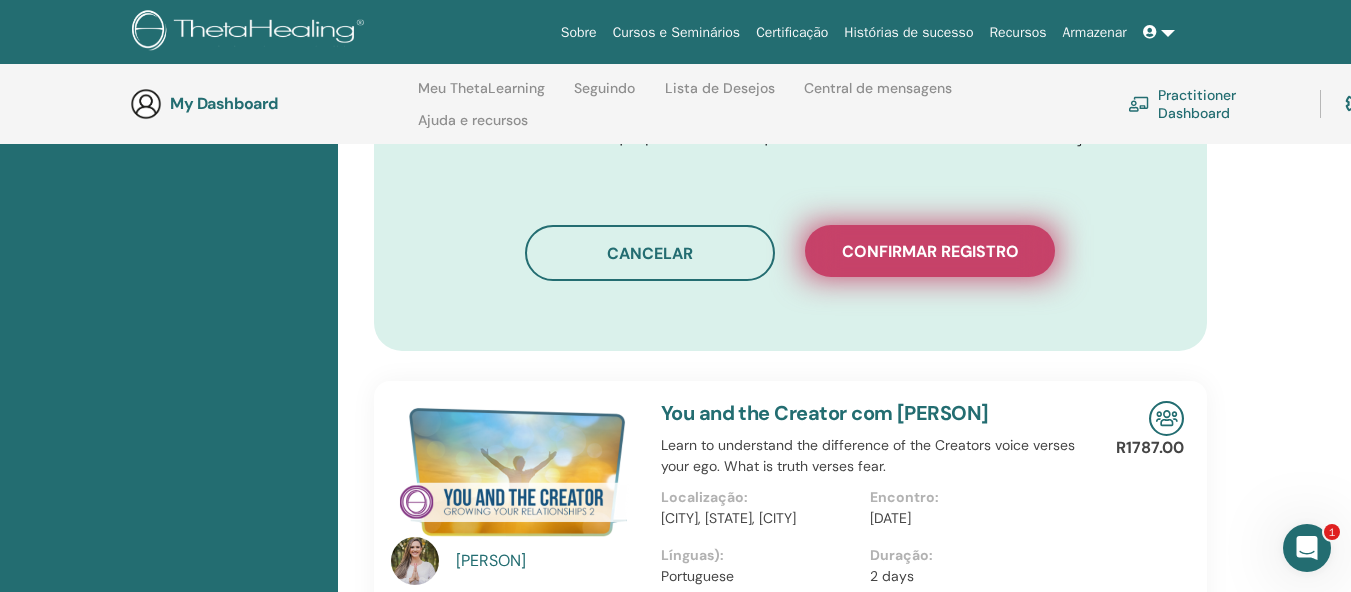 click on "Confirmar registro" at bounding box center [930, 251] 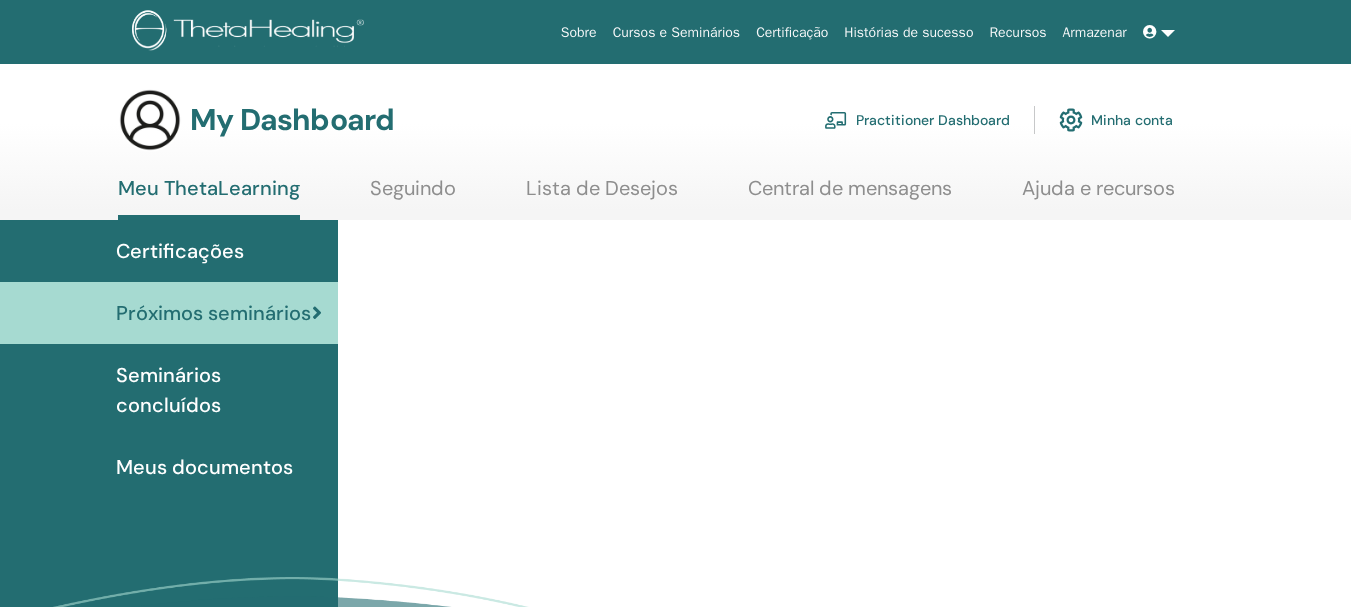 scroll, scrollTop: 0, scrollLeft: 0, axis: both 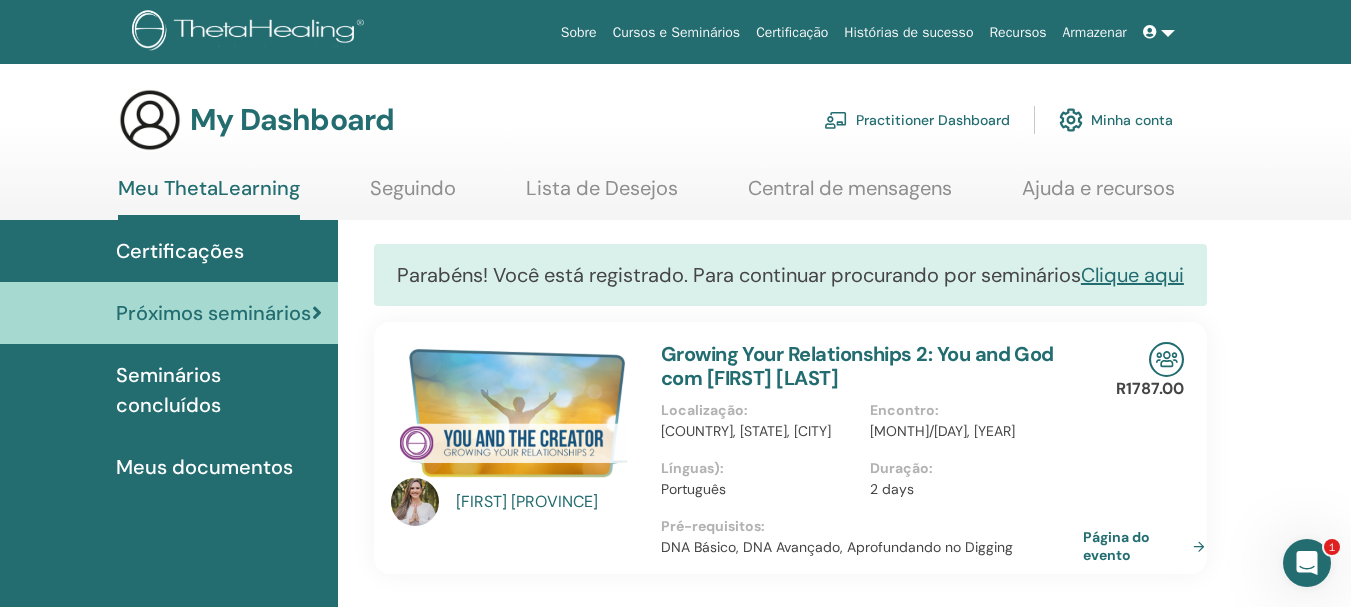click on "Página do evento" at bounding box center [1148, 546] 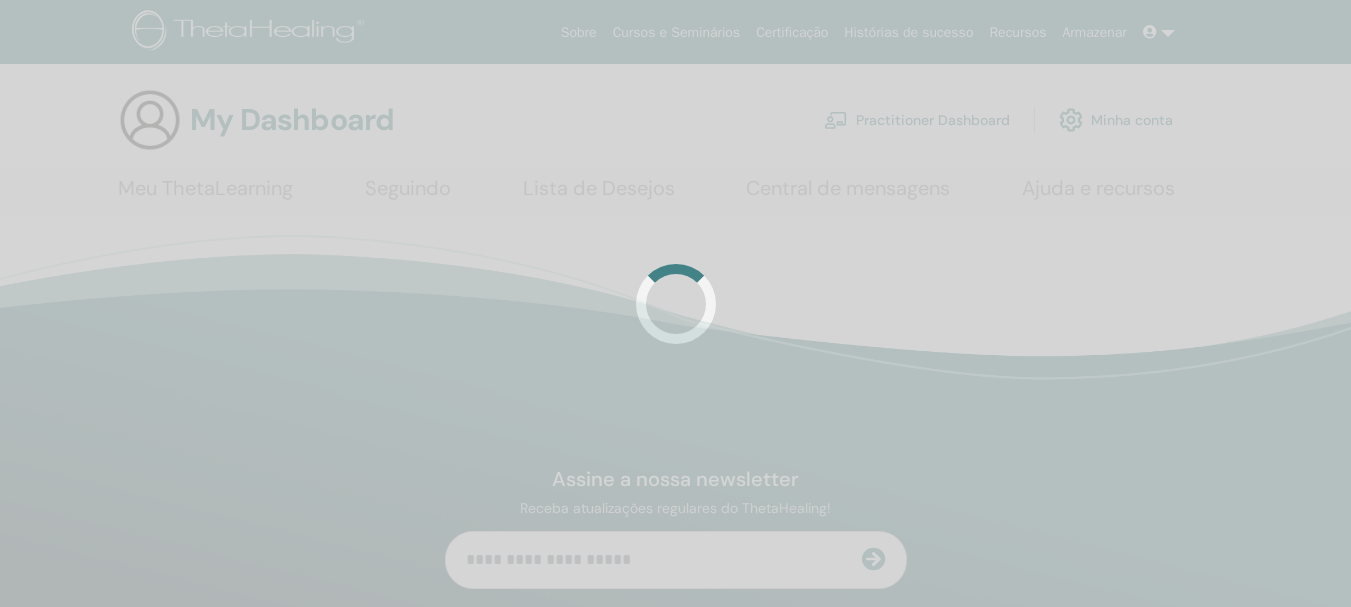 scroll, scrollTop: 0, scrollLeft: 0, axis: both 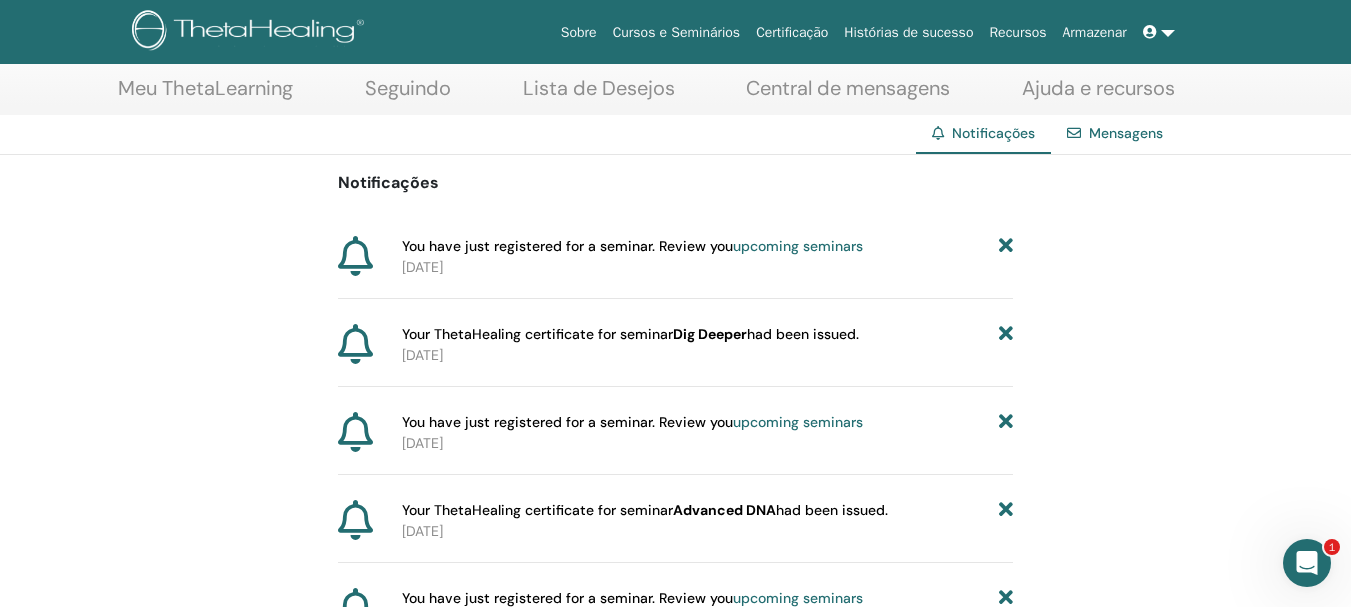 click at bounding box center [366, 345] 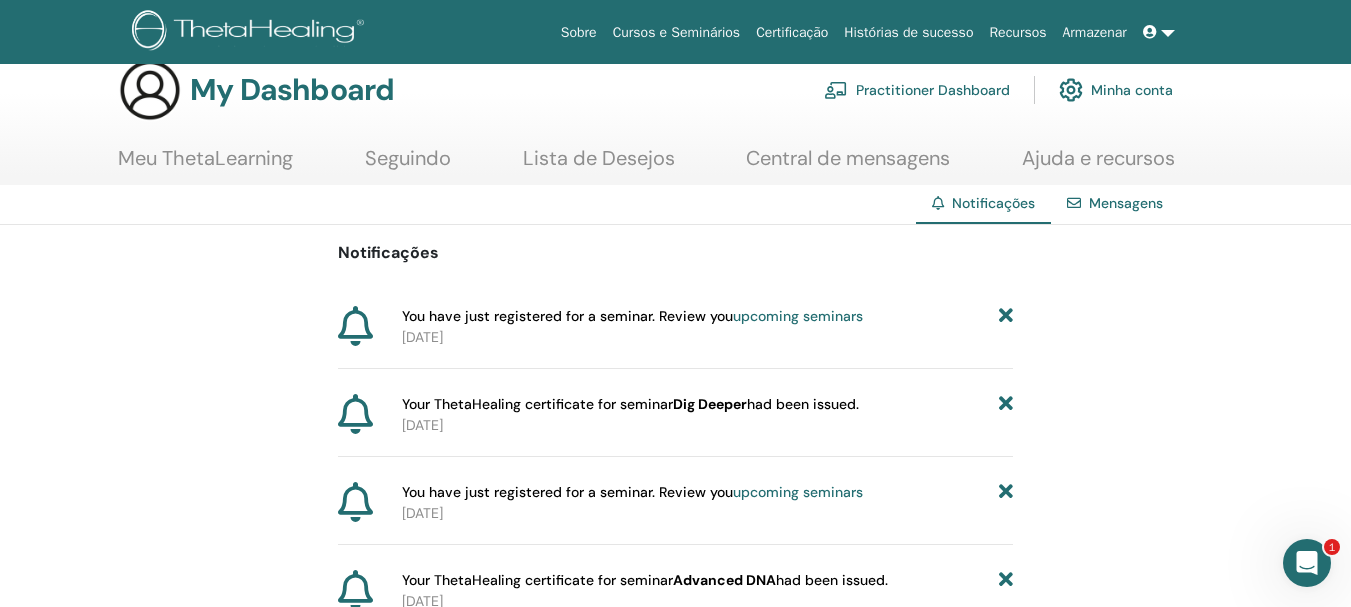 scroll, scrollTop: 0, scrollLeft: 0, axis: both 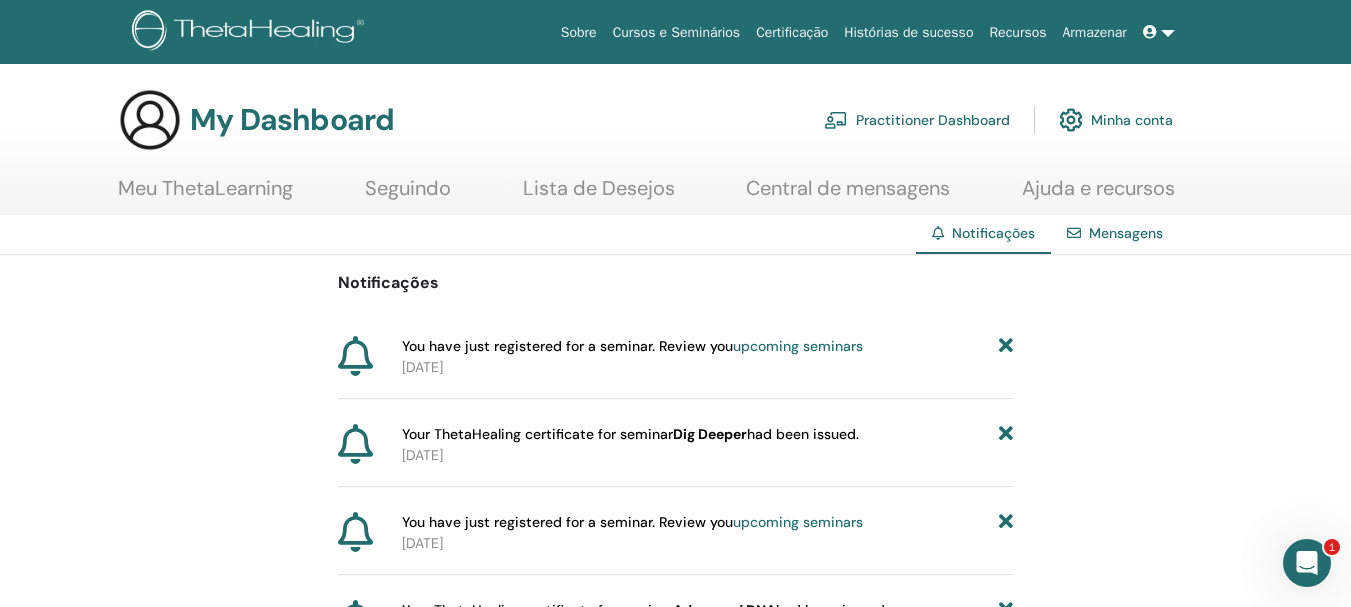 click on "Minha conta" at bounding box center [1116, 120] 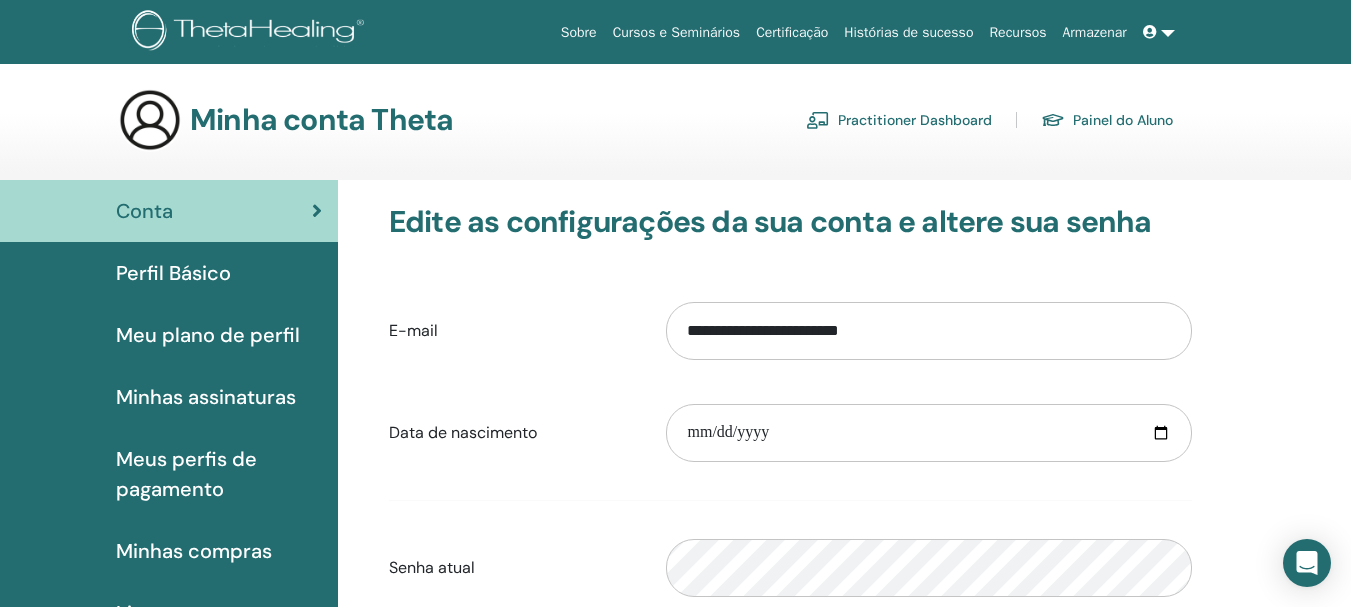 scroll, scrollTop: 0, scrollLeft: 0, axis: both 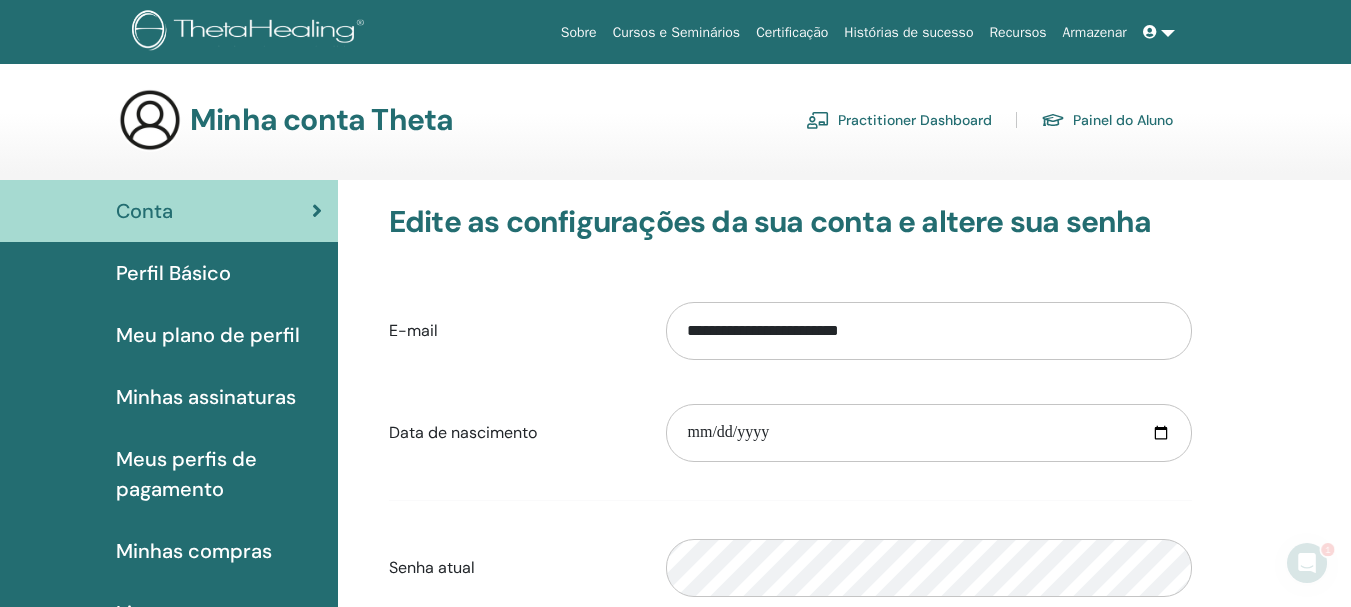 click on "Meu plano de perfil" at bounding box center (208, 335) 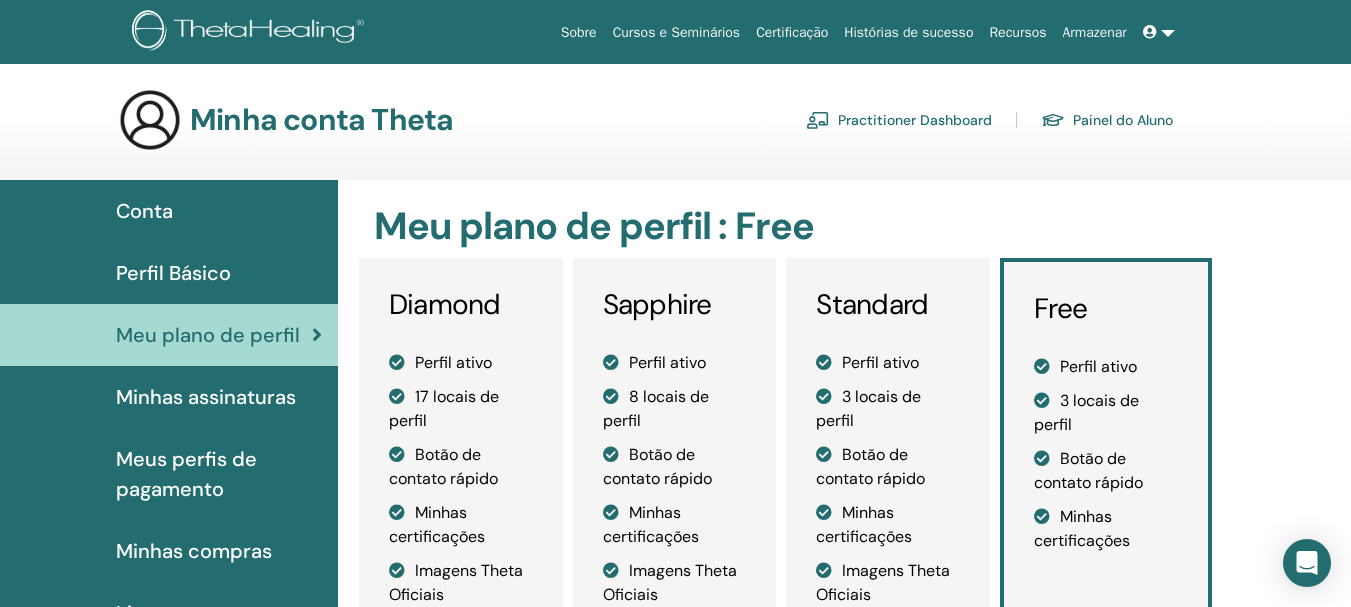 scroll, scrollTop: 0, scrollLeft: 0, axis: both 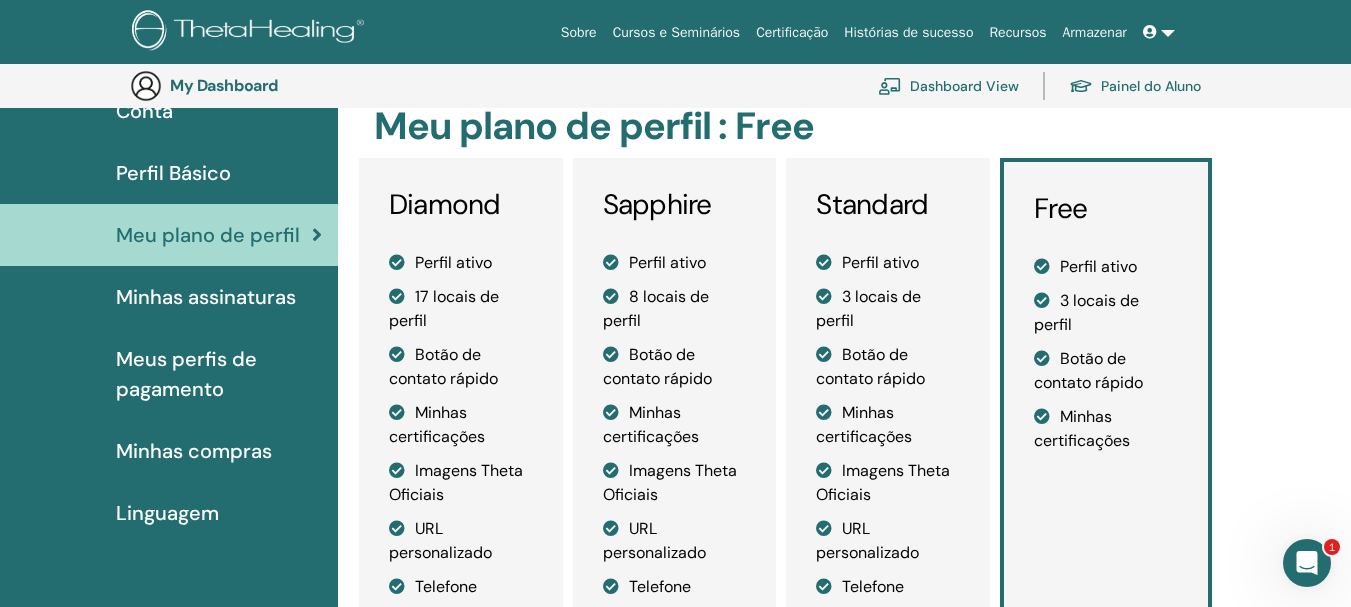 click on "Minhas assinaturas" at bounding box center [206, 297] 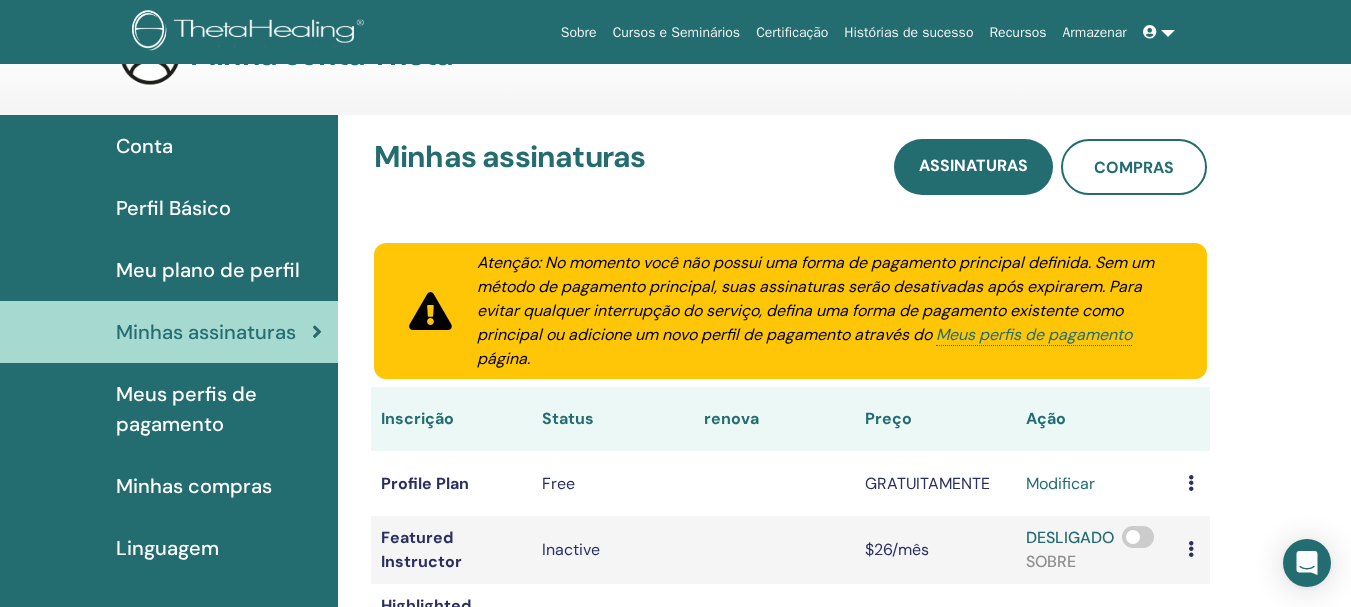 scroll, scrollTop: 100, scrollLeft: 0, axis: vertical 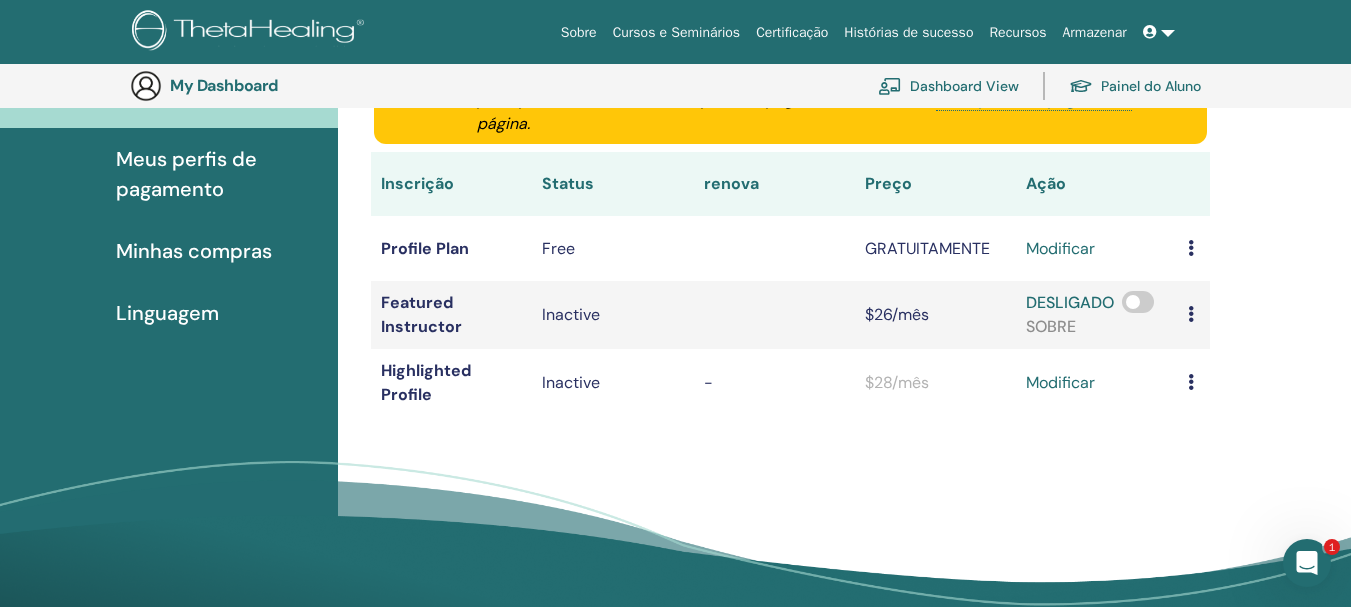 click on "Minhas compras" at bounding box center (194, 251) 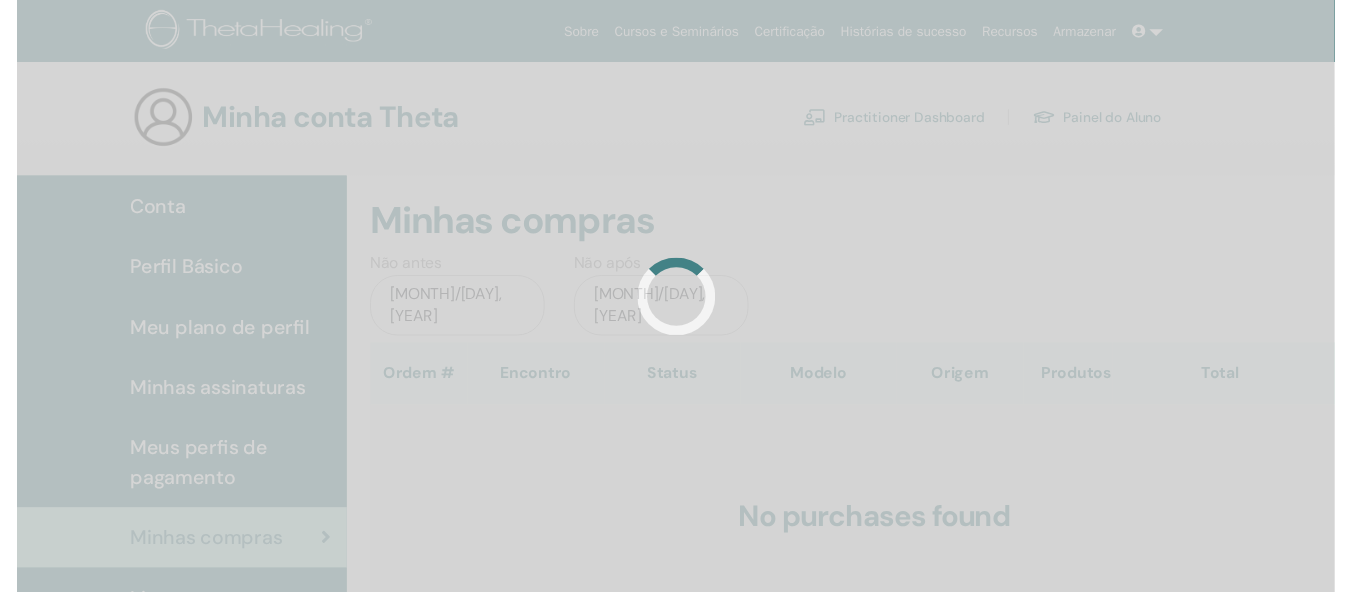 scroll, scrollTop: 0, scrollLeft: 0, axis: both 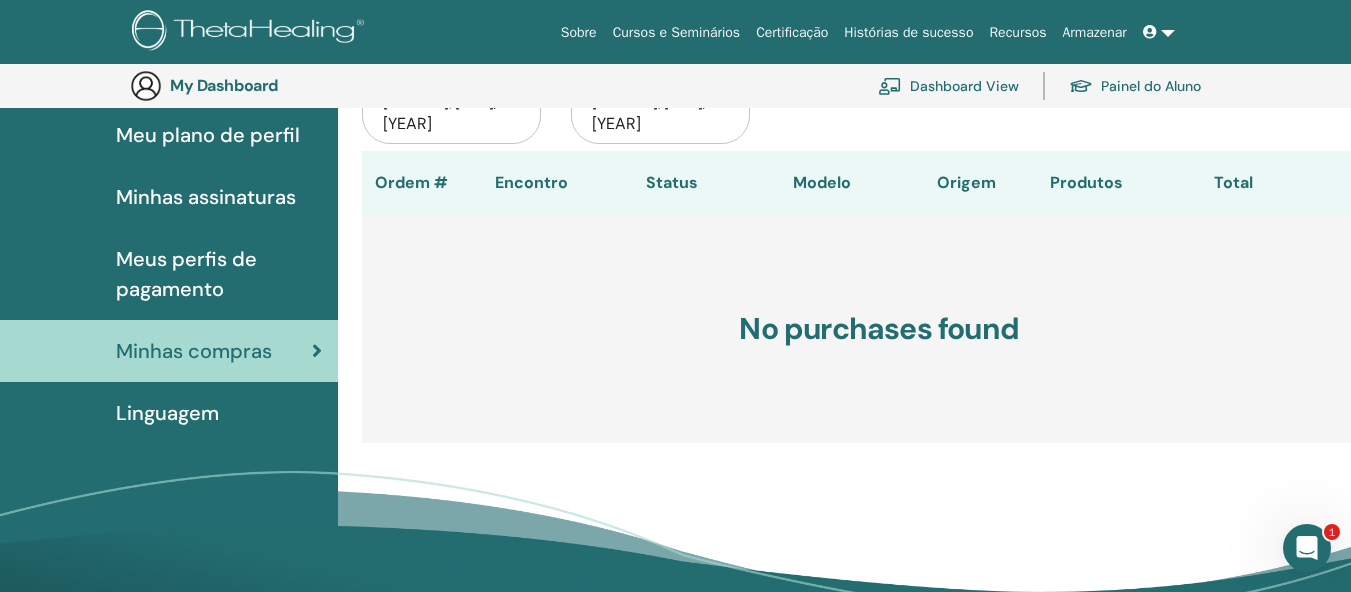 click on "Linguagem" at bounding box center (167, 413) 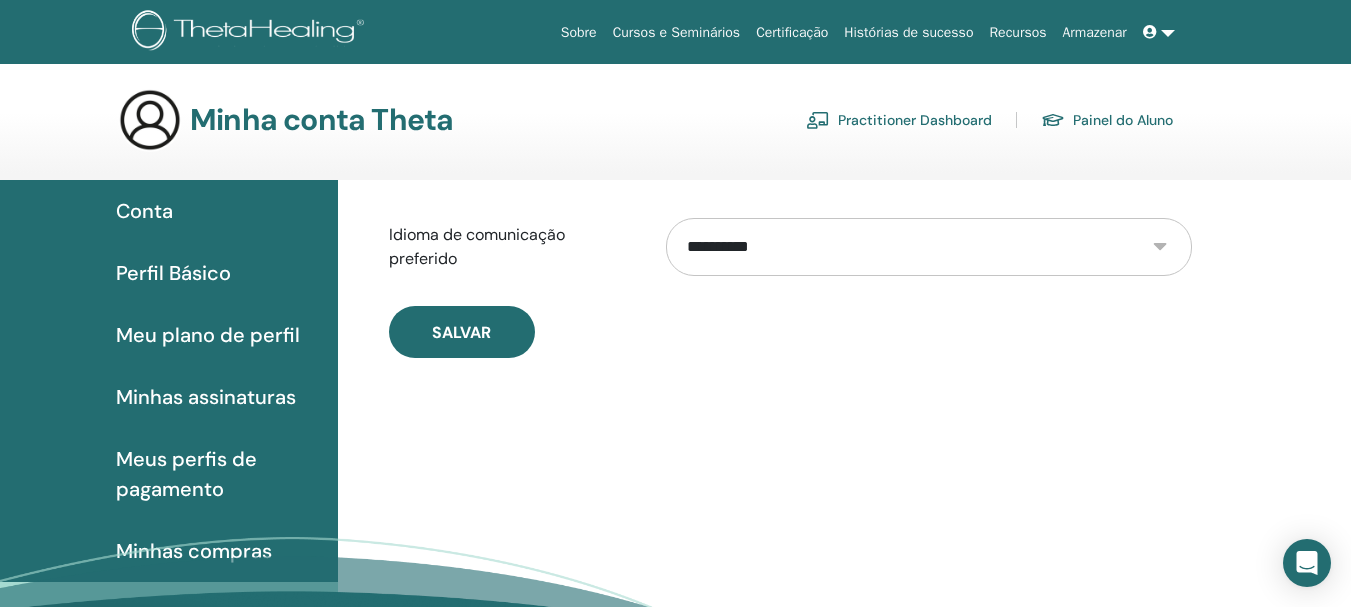 scroll, scrollTop: 0, scrollLeft: 0, axis: both 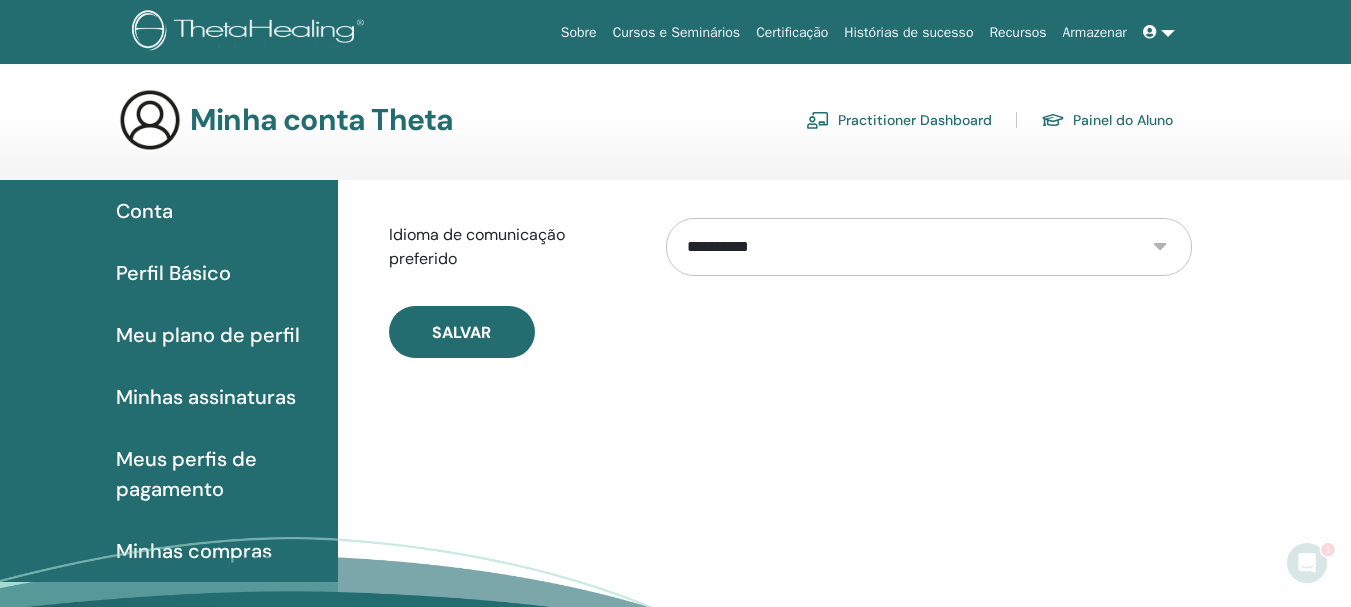 click on "Conta" at bounding box center [144, 211] 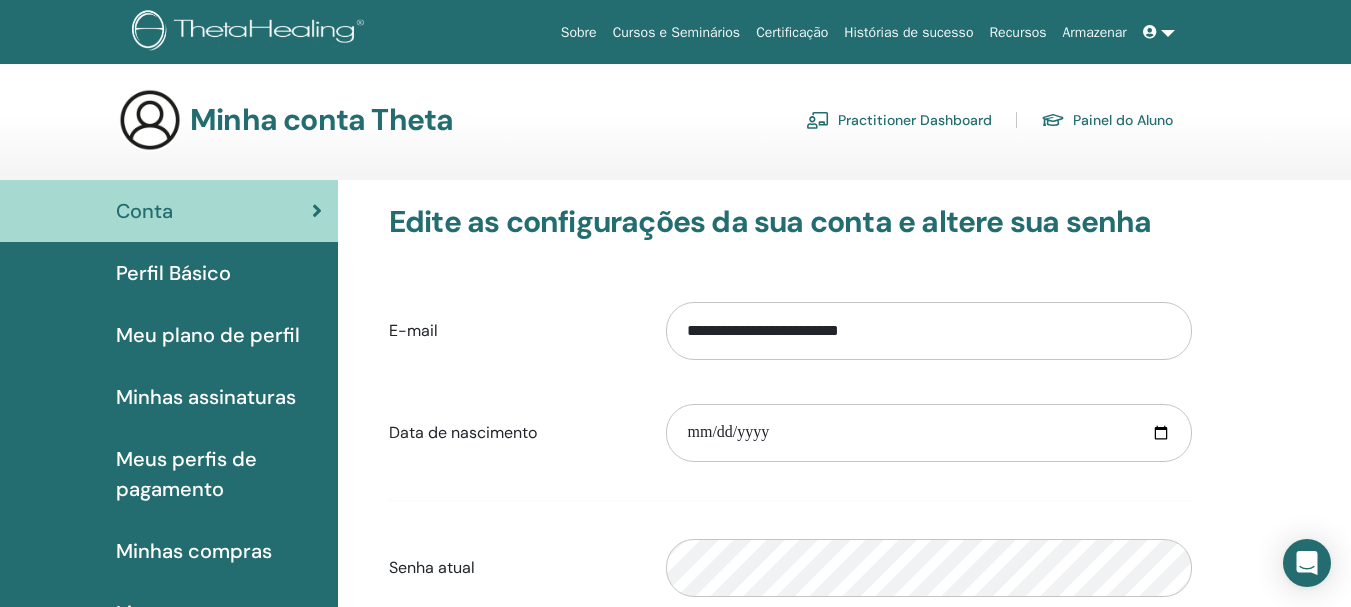 scroll, scrollTop: 0, scrollLeft: 0, axis: both 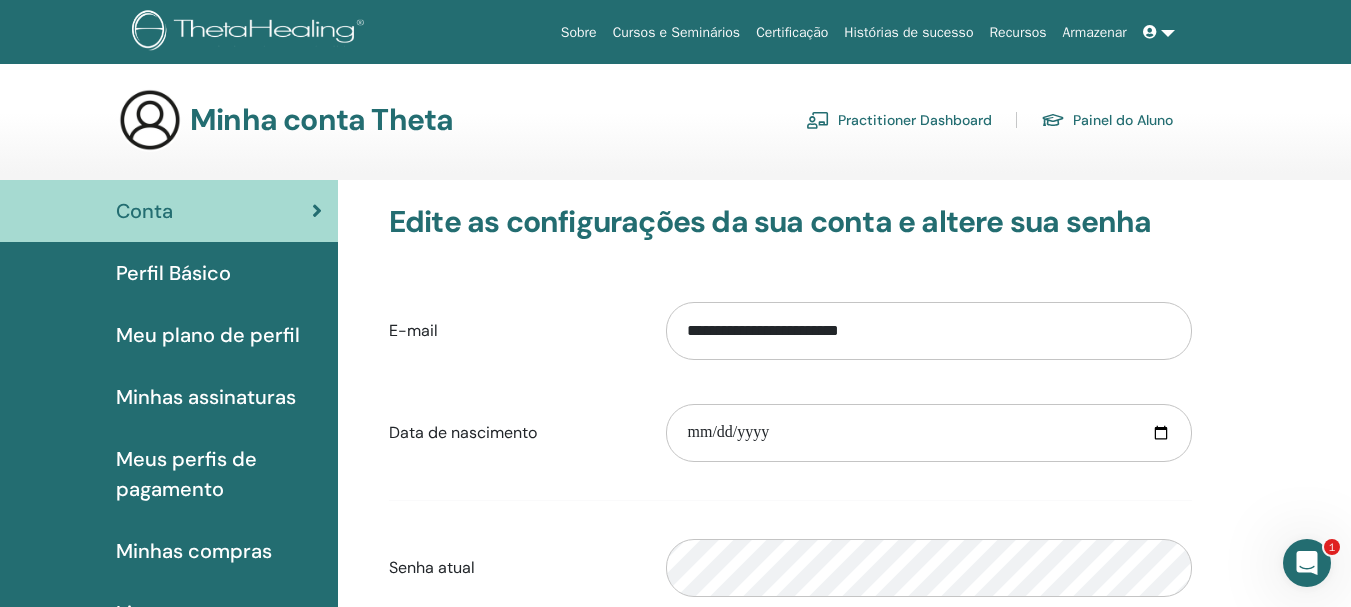 click on "Certificação" at bounding box center [792, 32] 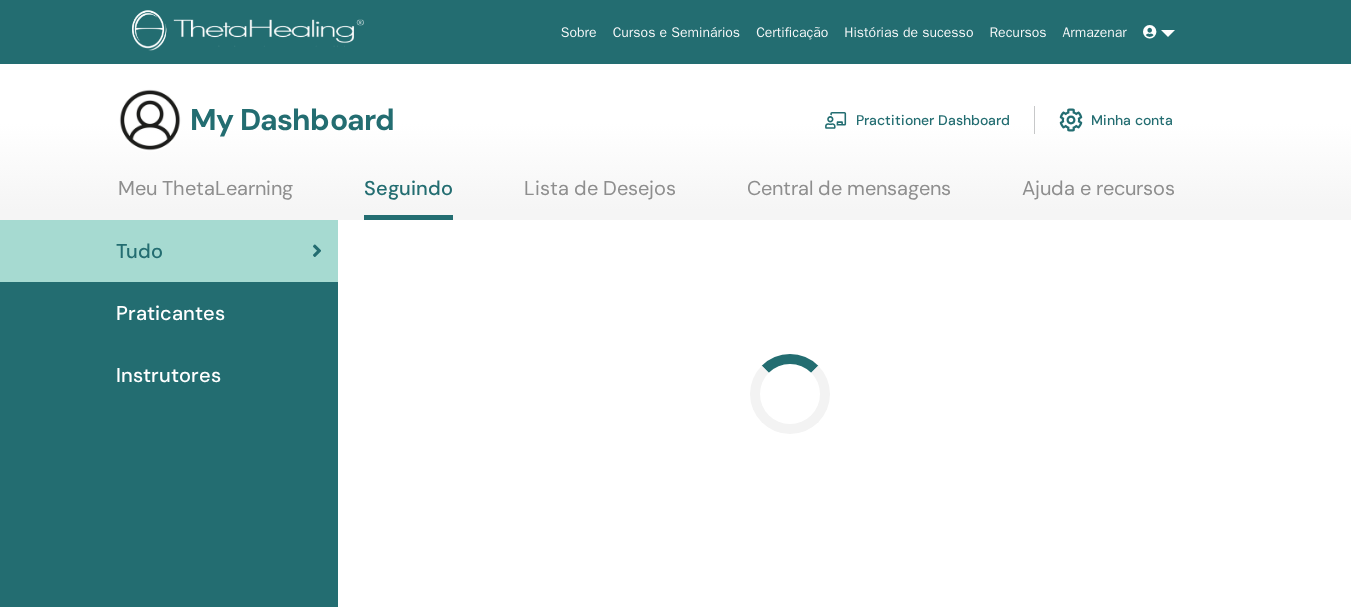 scroll, scrollTop: 0, scrollLeft: 0, axis: both 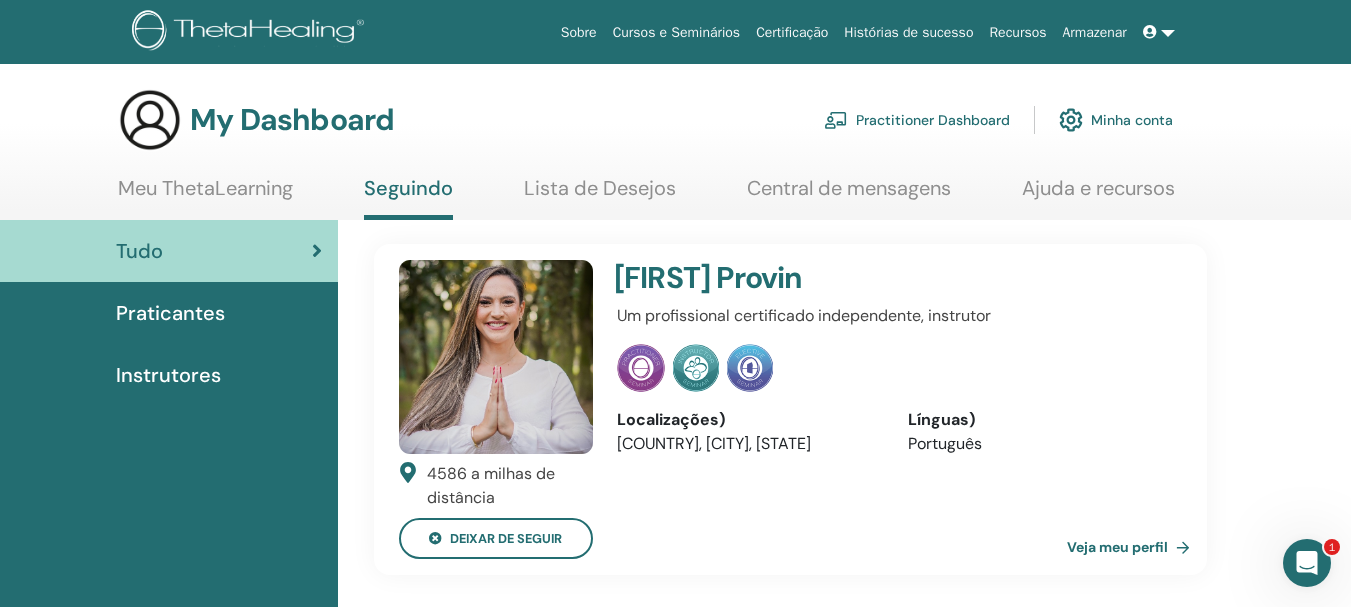click on "Praticantes" at bounding box center [170, 313] 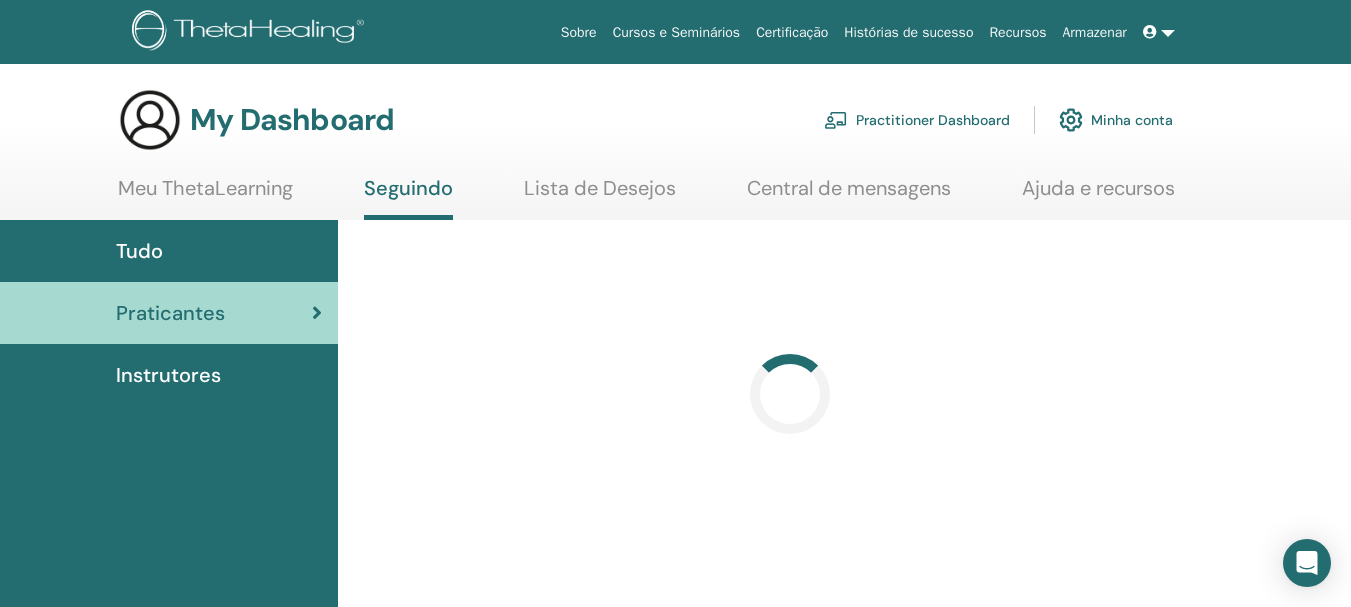 scroll, scrollTop: 0, scrollLeft: 0, axis: both 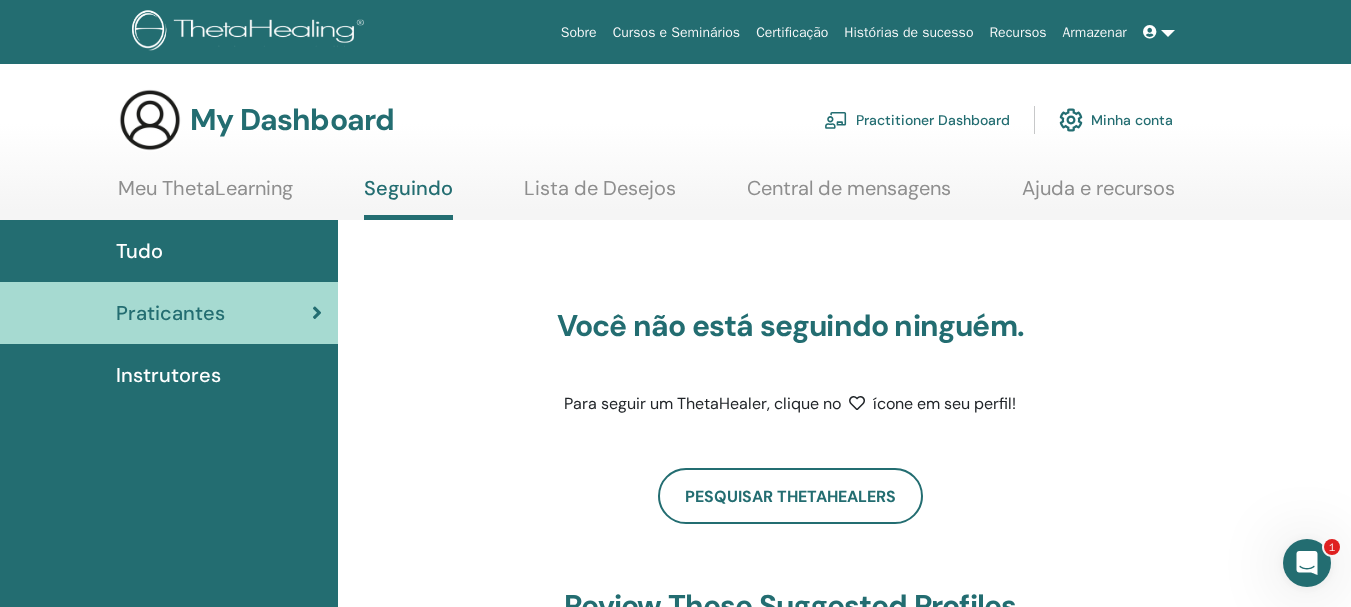 click on "Tudo" at bounding box center (169, 251) 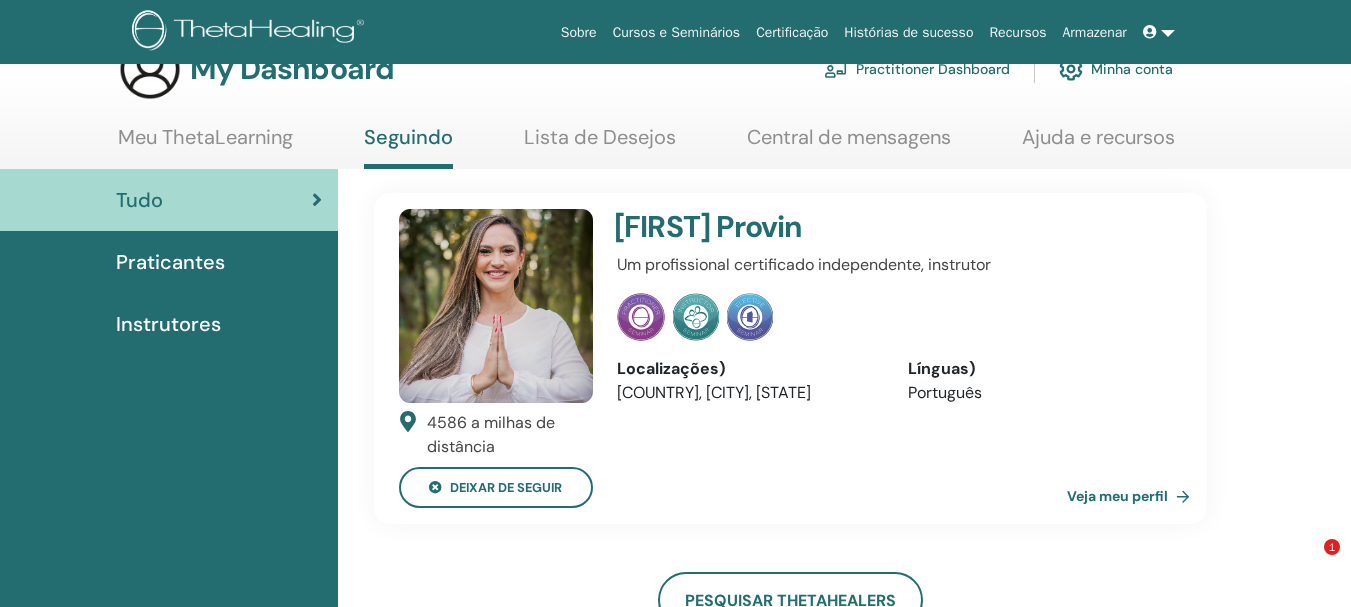 scroll, scrollTop: 100, scrollLeft: 0, axis: vertical 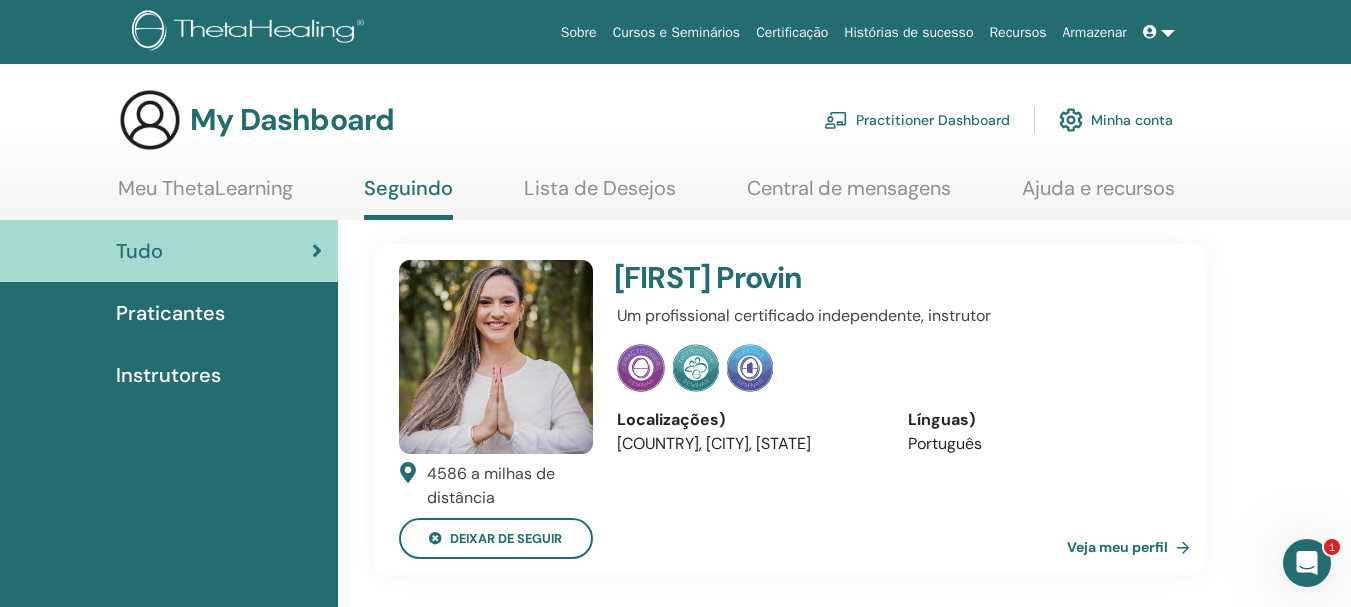 click on "Instrutores" at bounding box center (168, 375) 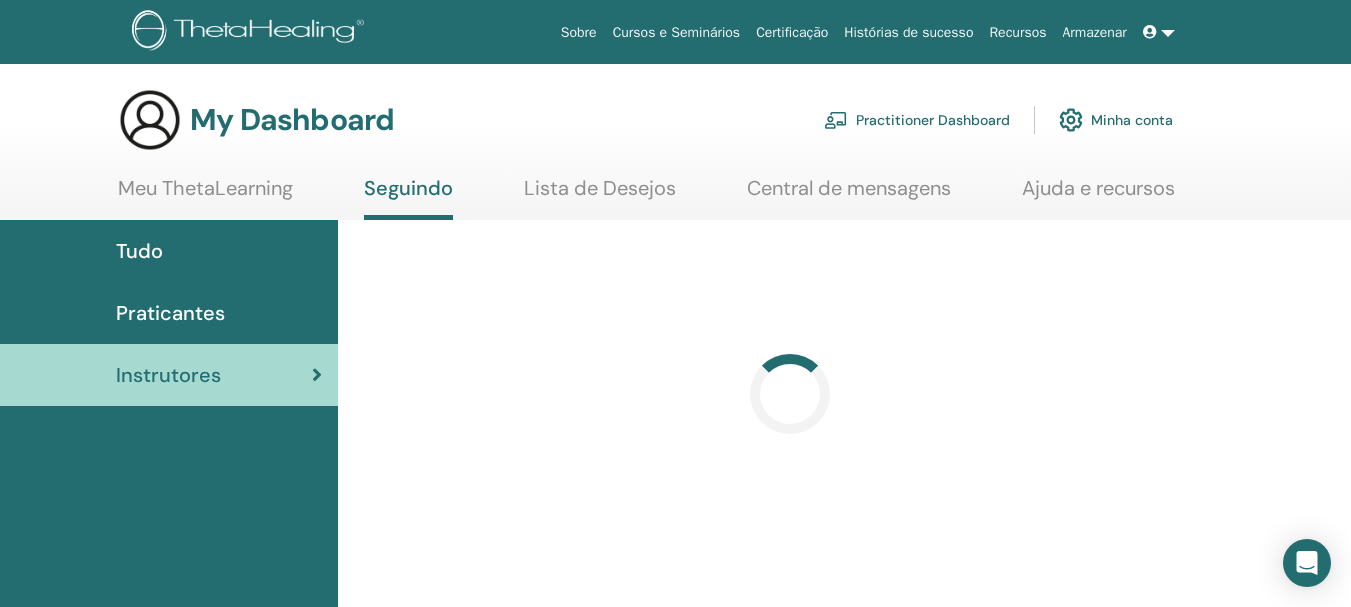 scroll, scrollTop: 0, scrollLeft: 0, axis: both 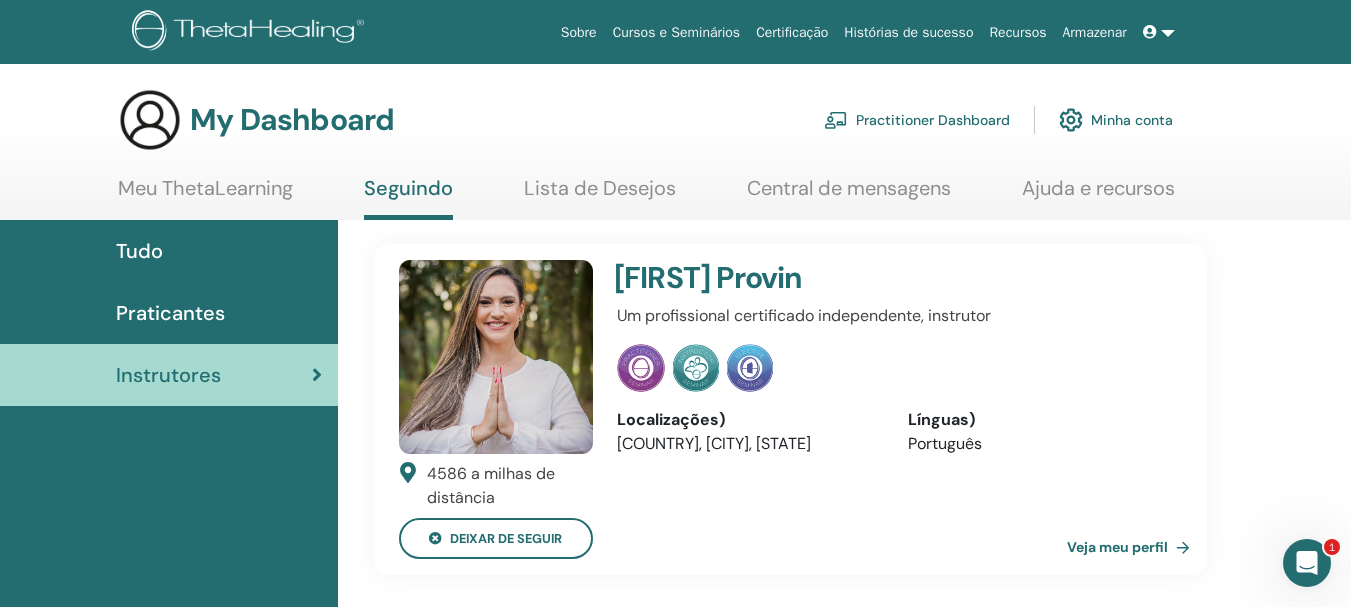 click on "Meu ThetaLearning" at bounding box center (205, 195) 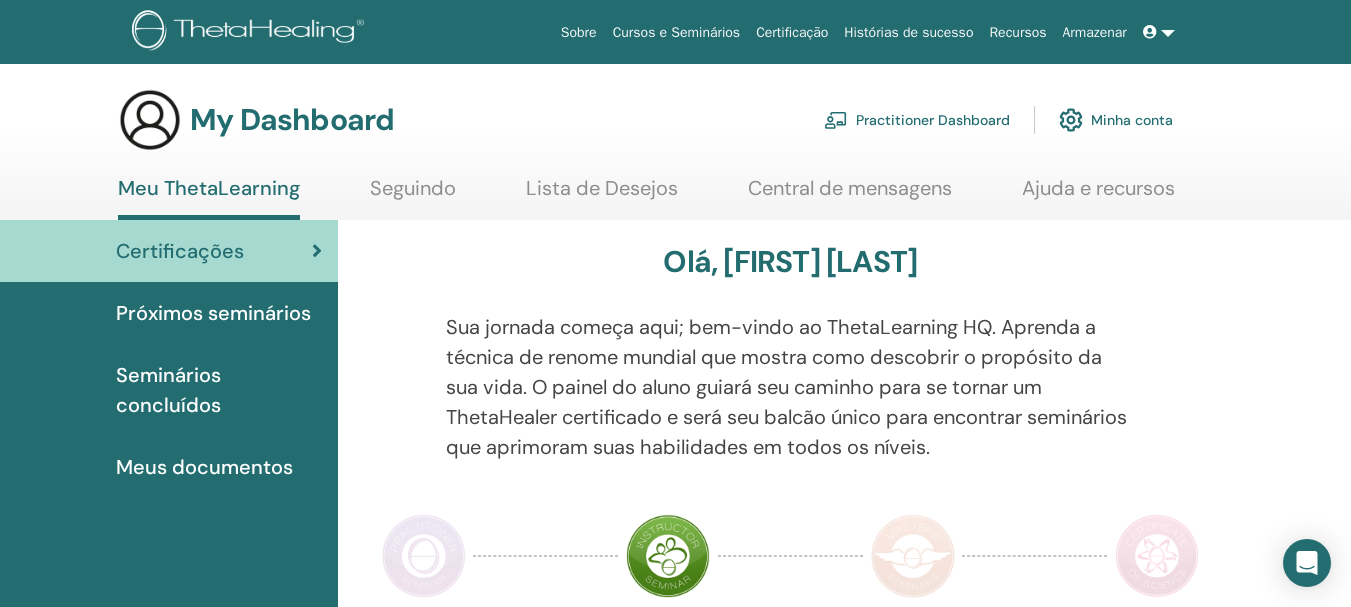 scroll, scrollTop: 0, scrollLeft: 0, axis: both 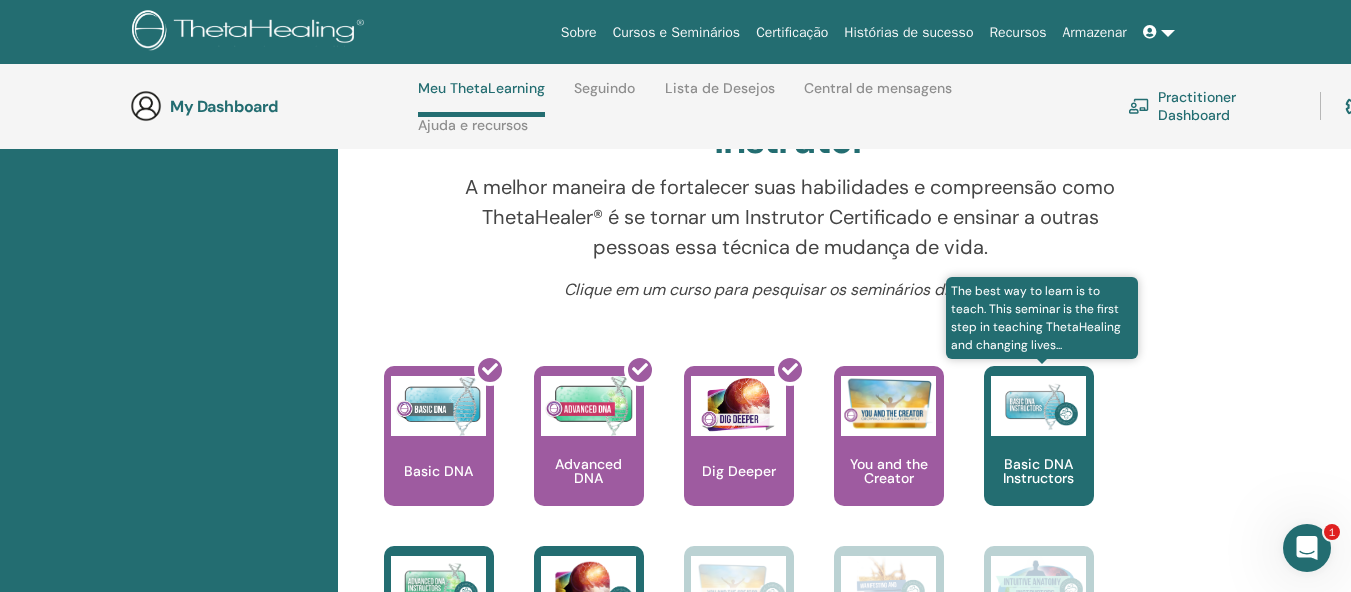 click on "Basic DNA Instructors" at bounding box center (1039, 436) 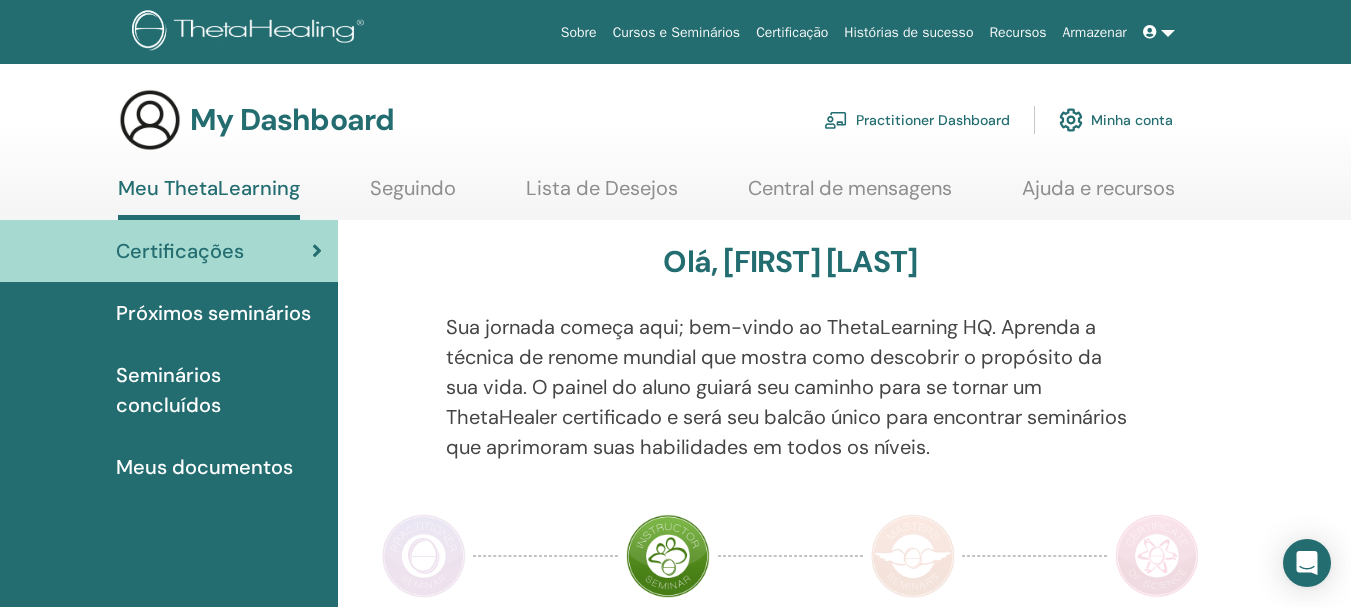 scroll, scrollTop: 0, scrollLeft: 0, axis: both 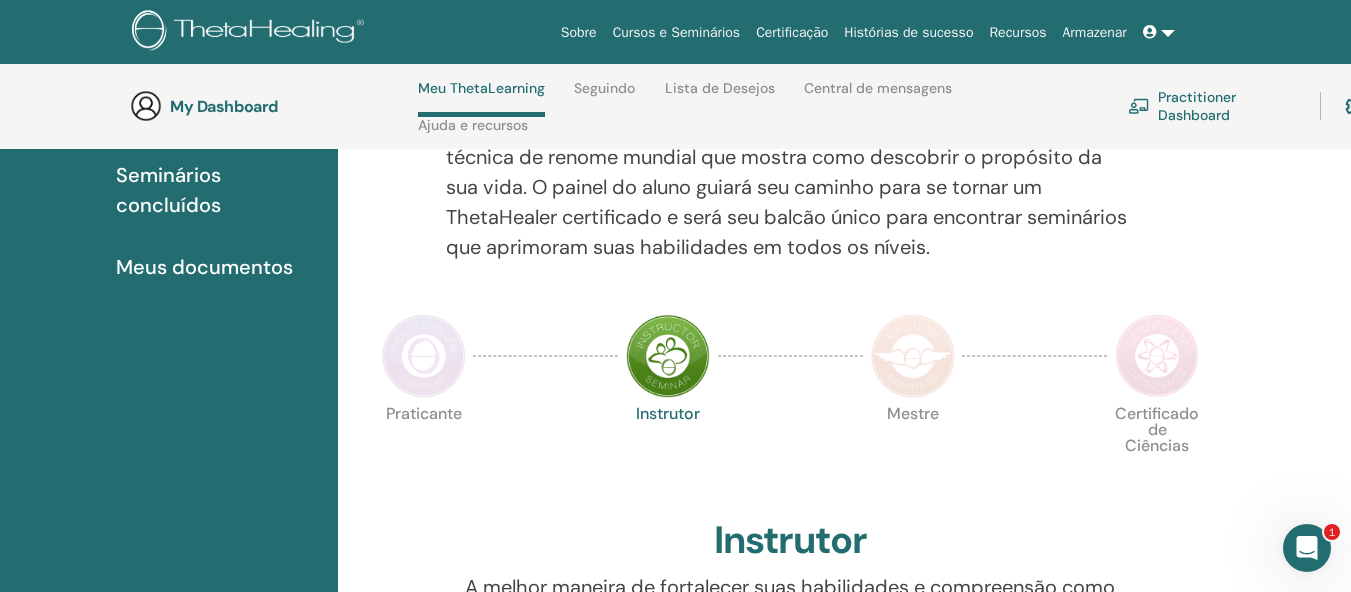 click at bounding box center [668, 356] 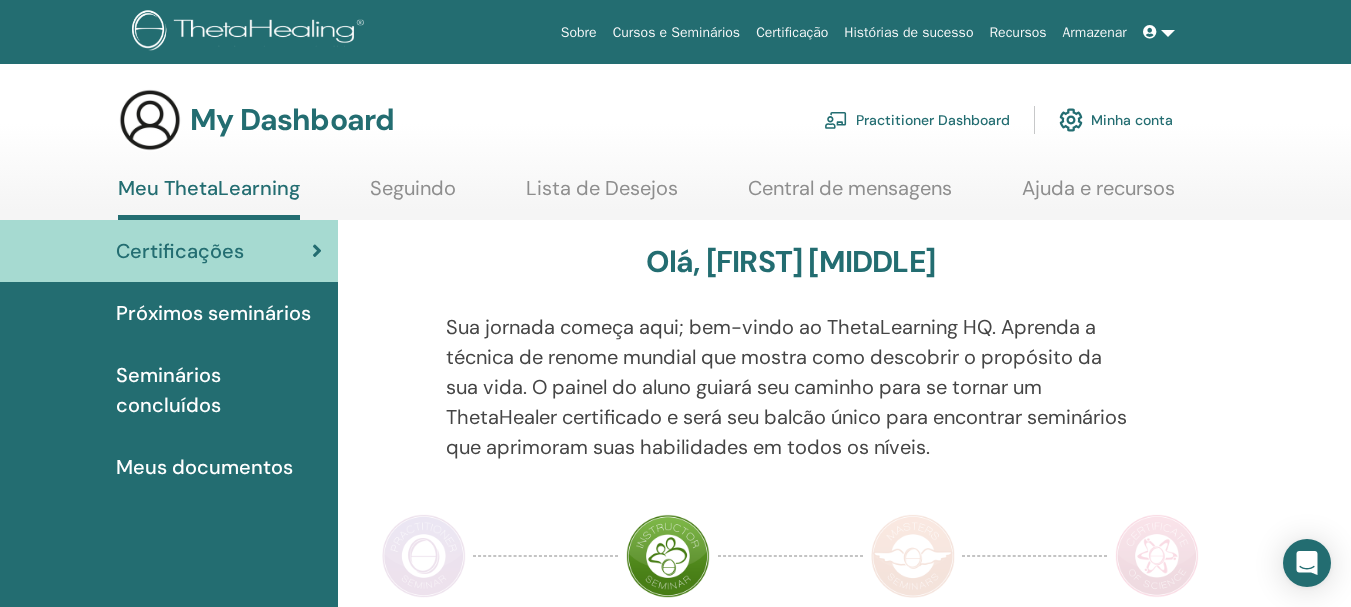 scroll, scrollTop: 0, scrollLeft: 0, axis: both 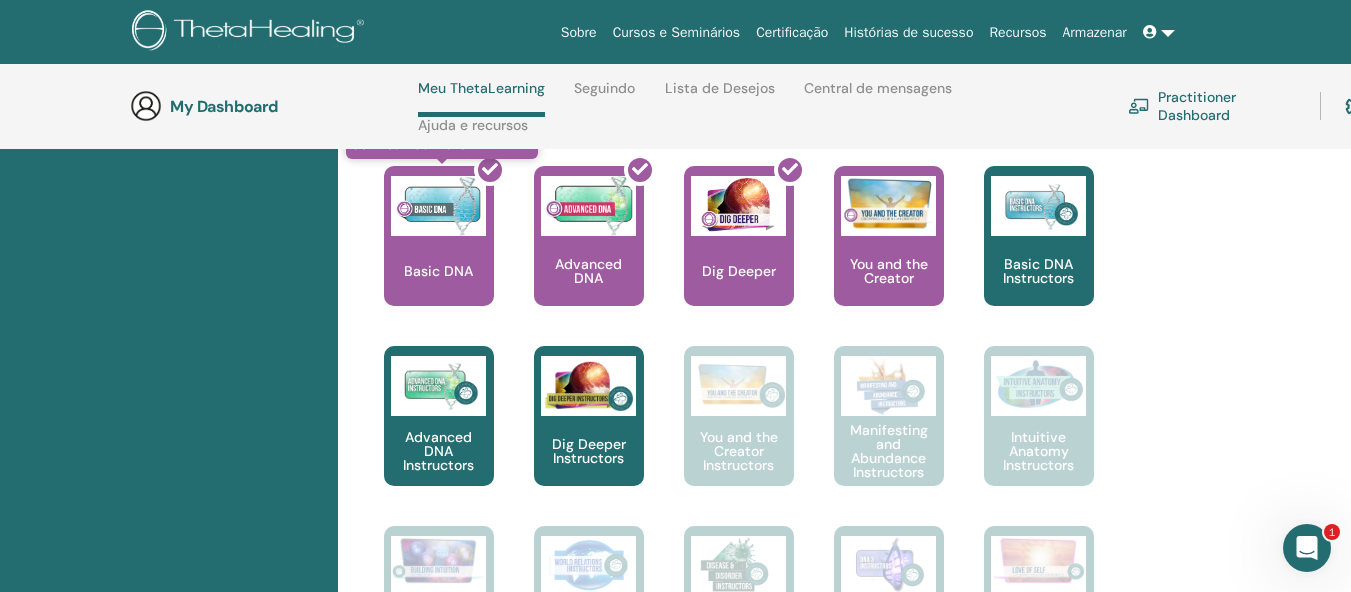 click at bounding box center (451, 244) 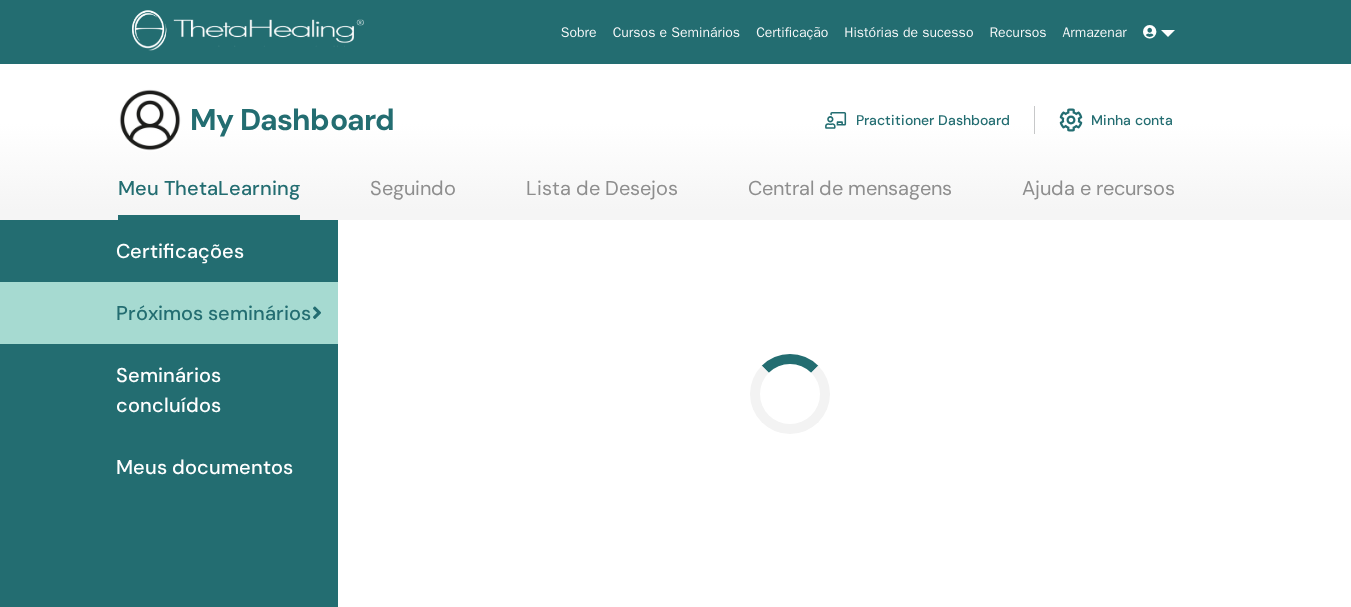 scroll, scrollTop: 0, scrollLeft: 0, axis: both 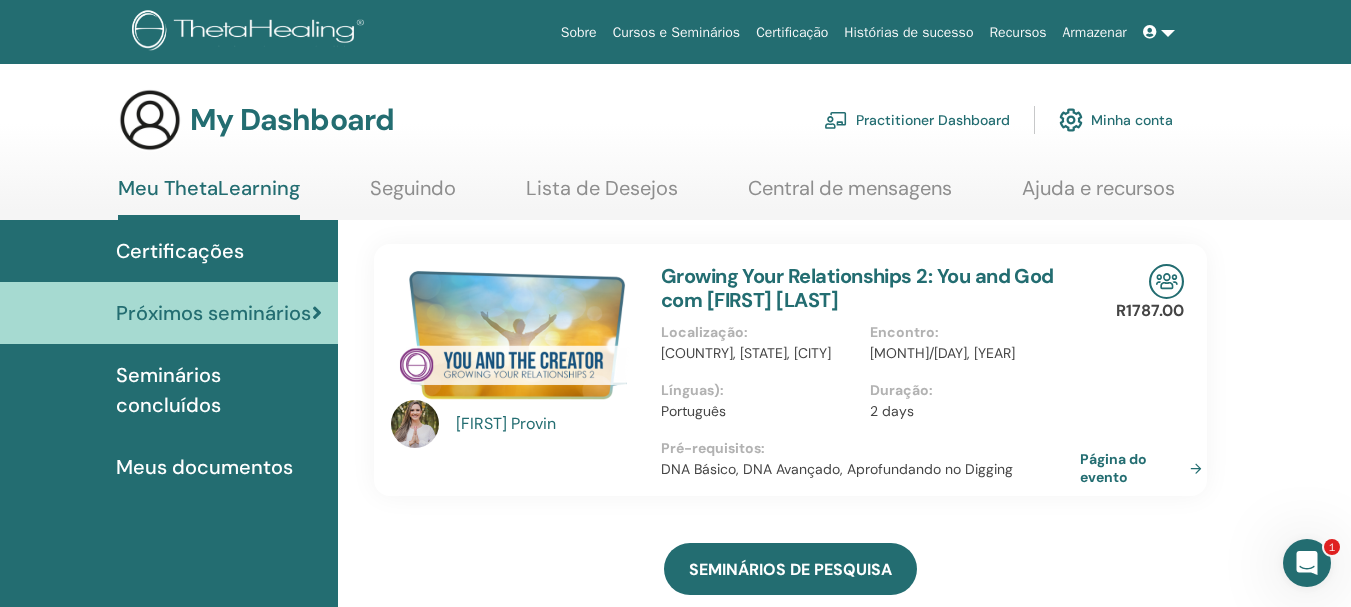 click on "Certificações" at bounding box center (180, 251) 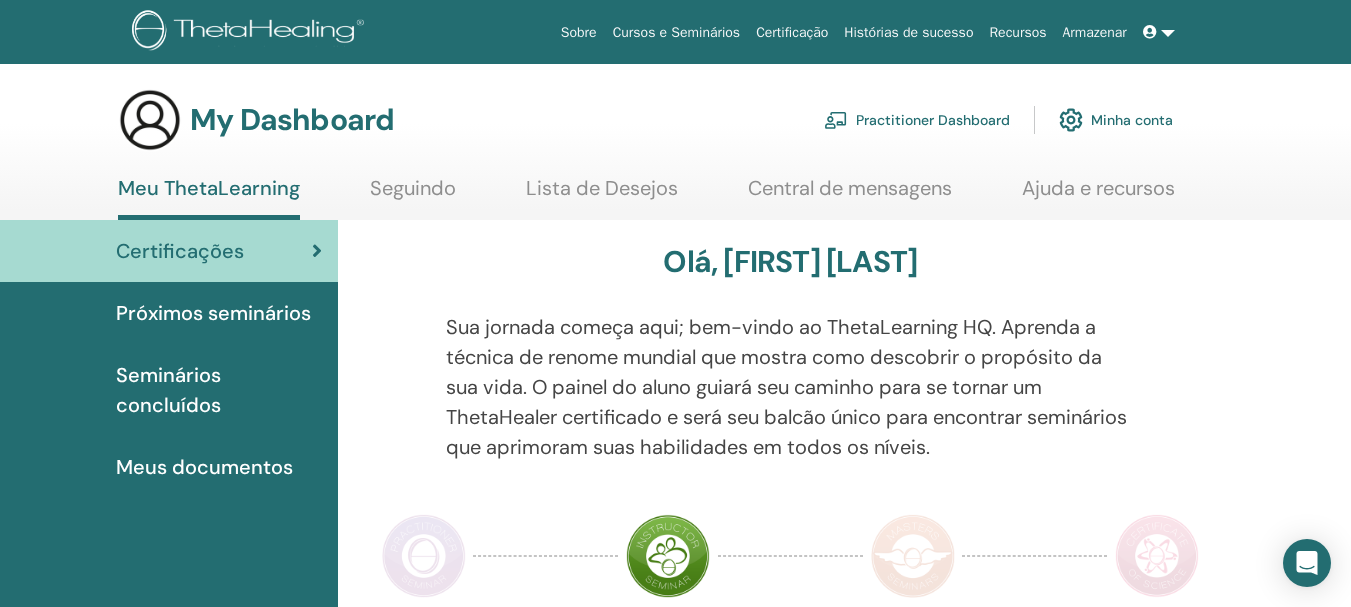 scroll, scrollTop: 0, scrollLeft: 0, axis: both 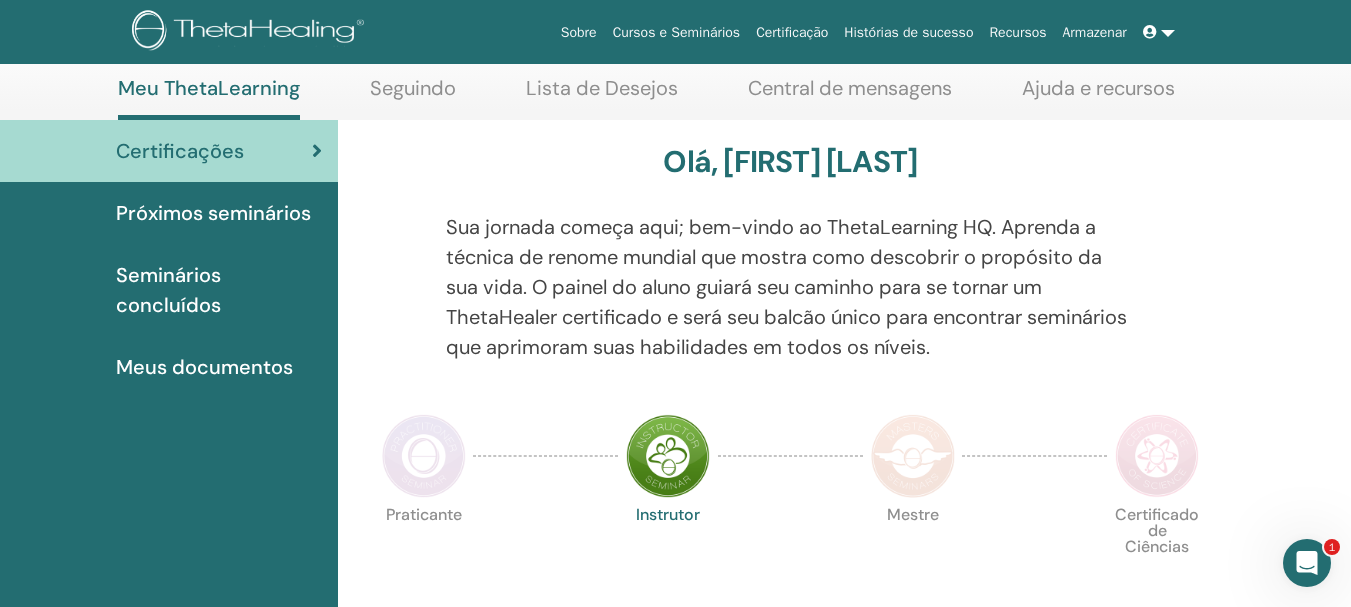 click at bounding box center (424, 456) 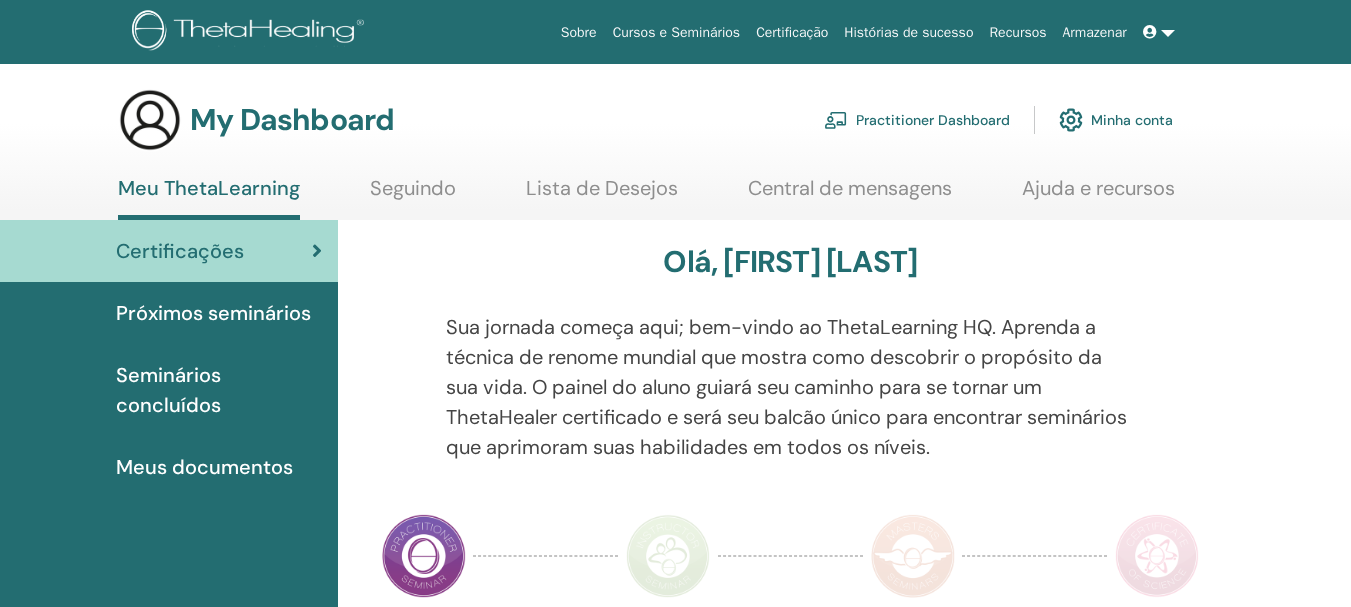 scroll, scrollTop: 0, scrollLeft: 0, axis: both 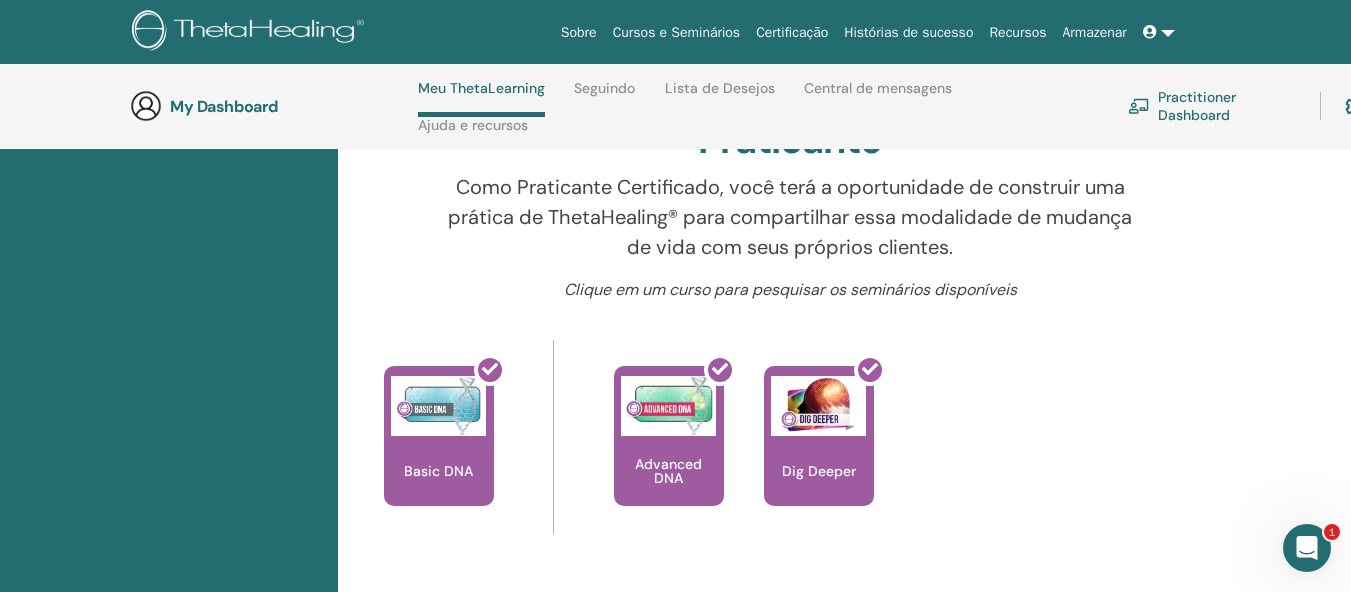 drag, startPoint x: 850, startPoint y: 421, endPoint x: 1262, endPoint y: 213, distance: 461.5279 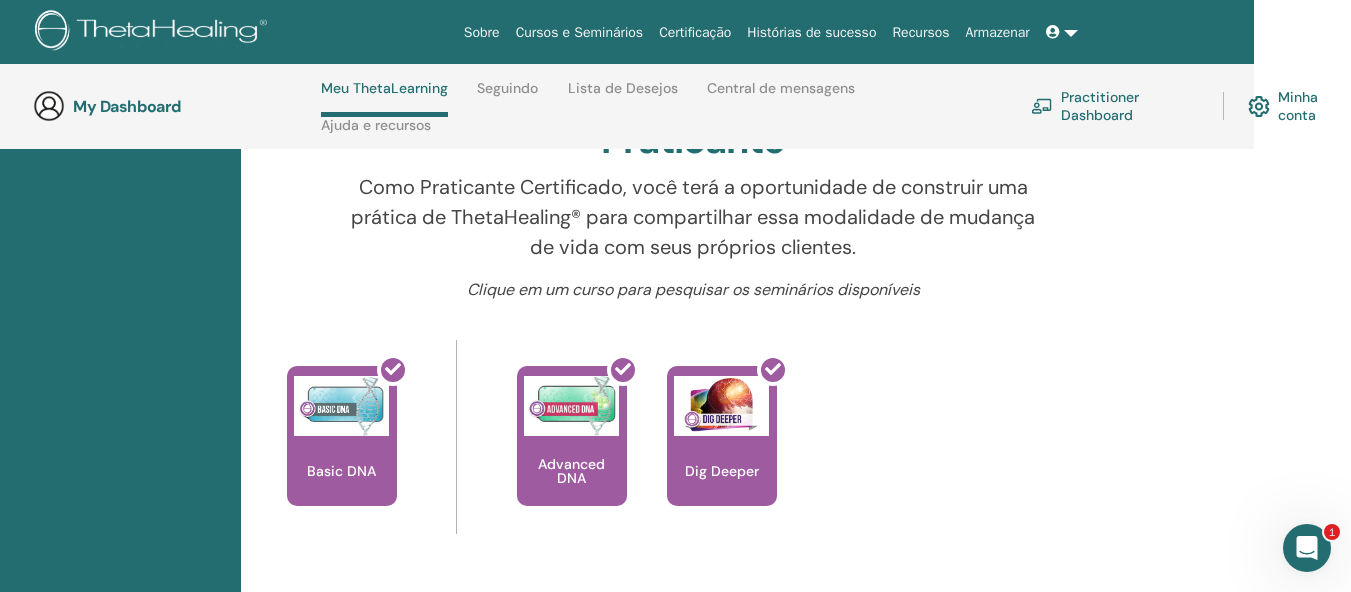 click on "Minha conta" at bounding box center [1299, 106] 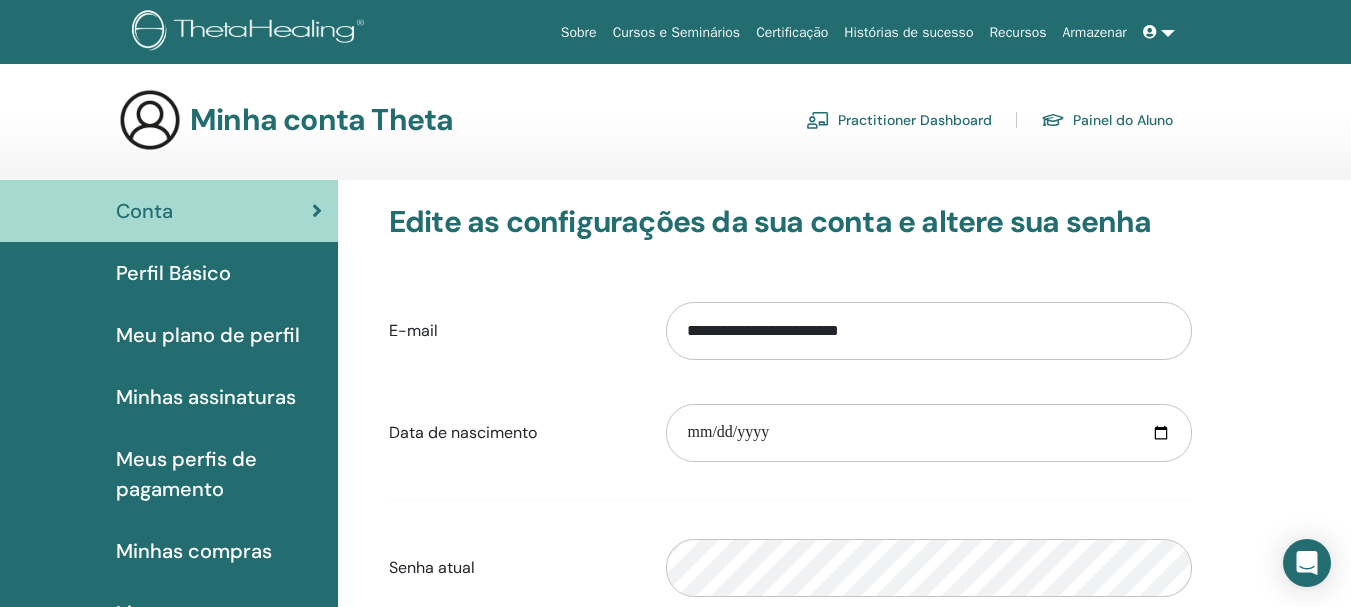 scroll, scrollTop: 0, scrollLeft: 0, axis: both 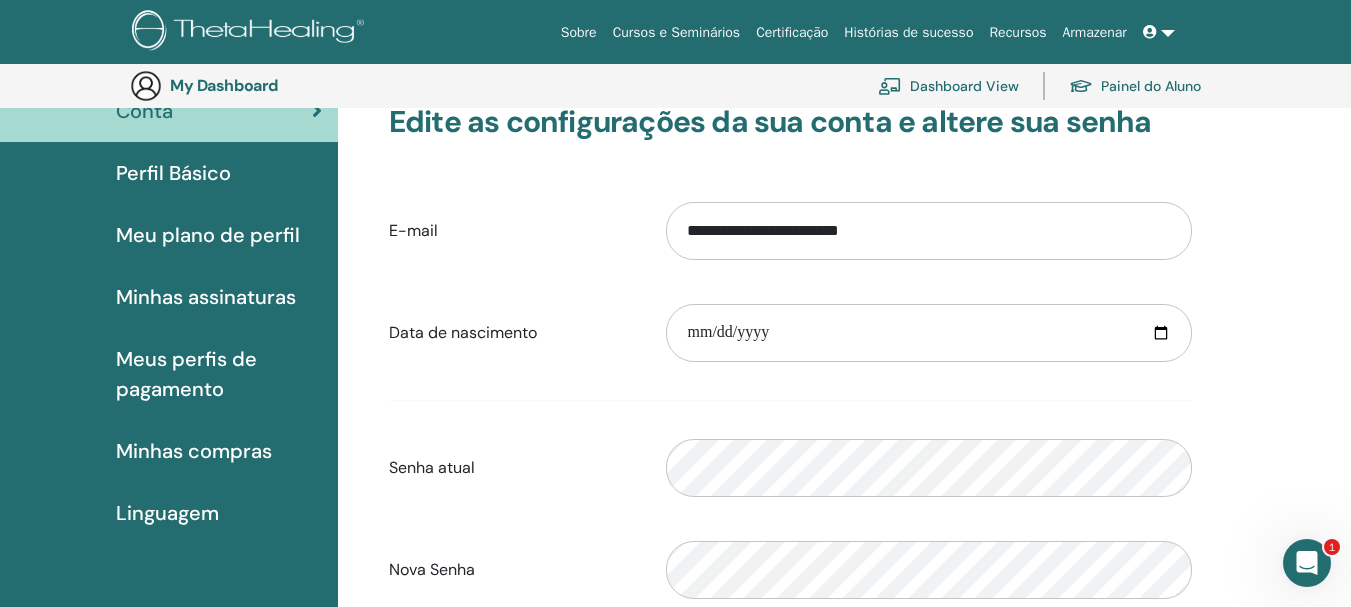 click on "Meus perfis de pagamento" at bounding box center (219, 374) 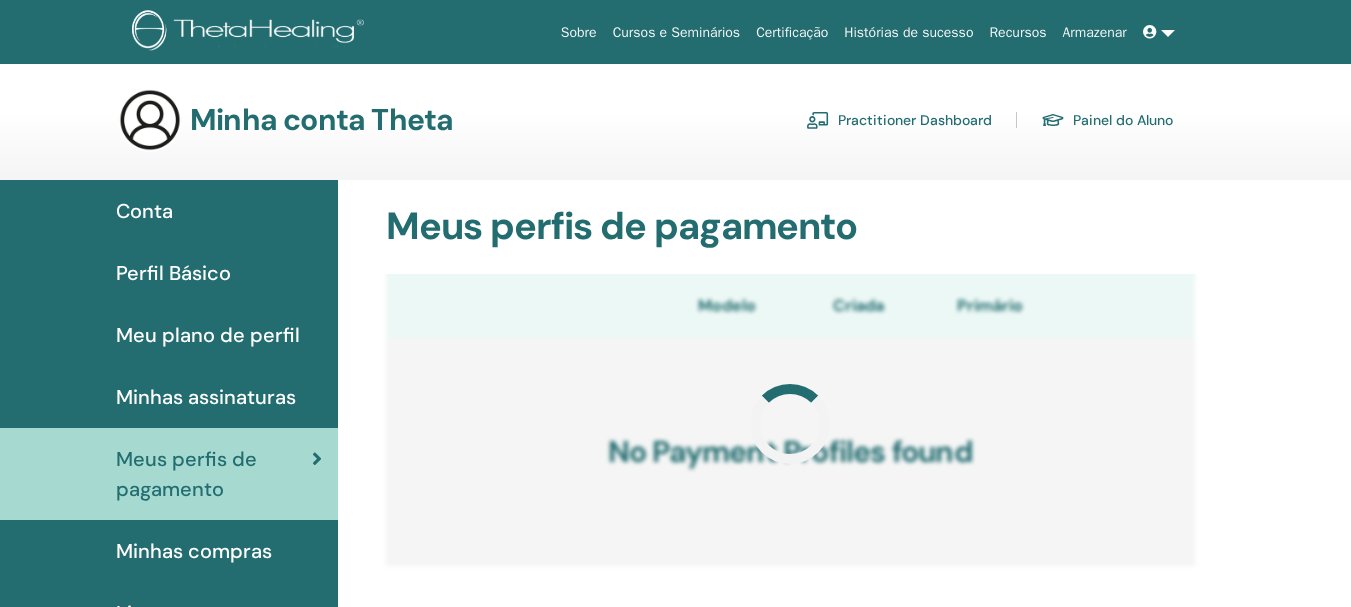 scroll, scrollTop: 0, scrollLeft: 0, axis: both 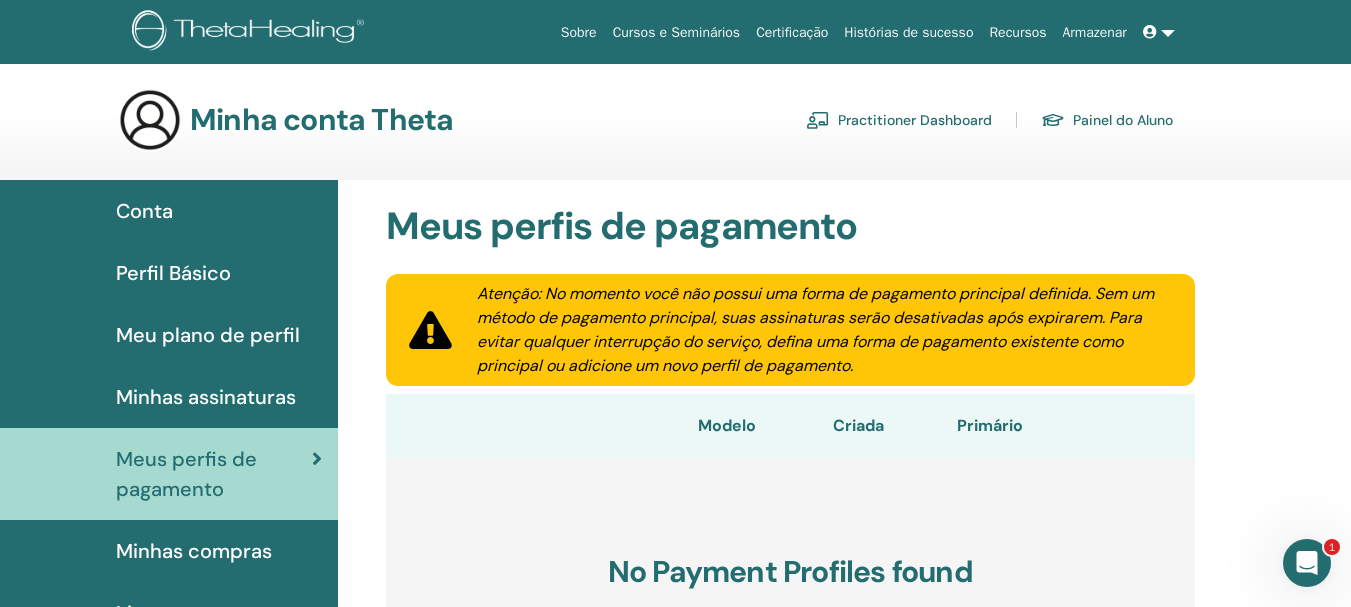 click on "Perfil Básico" at bounding box center (173, 273) 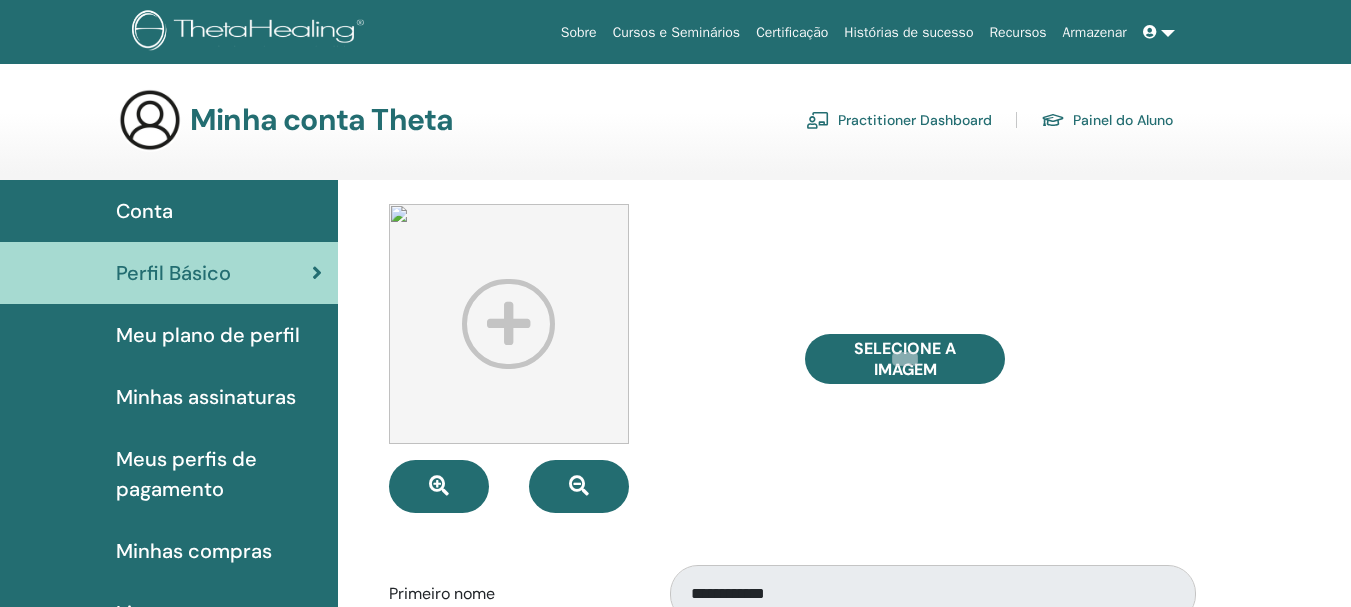 scroll, scrollTop: 0, scrollLeft: 0, axis: both 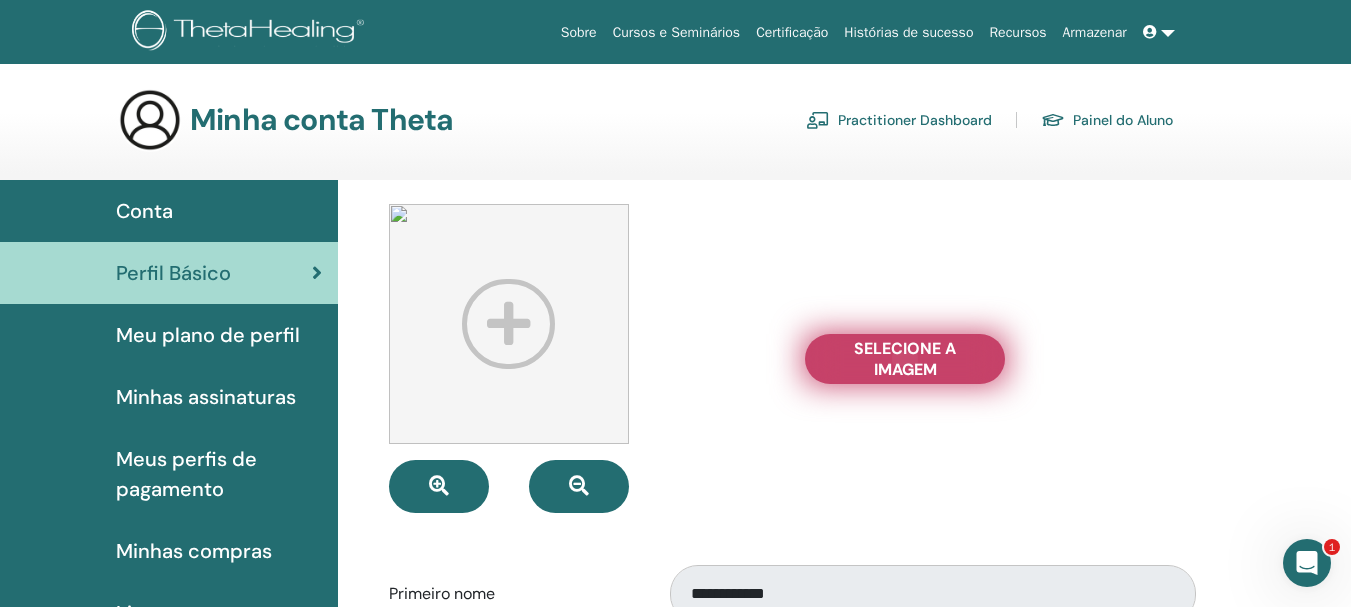 click on "Selecione a imagem" at bounding box center (905, 359) 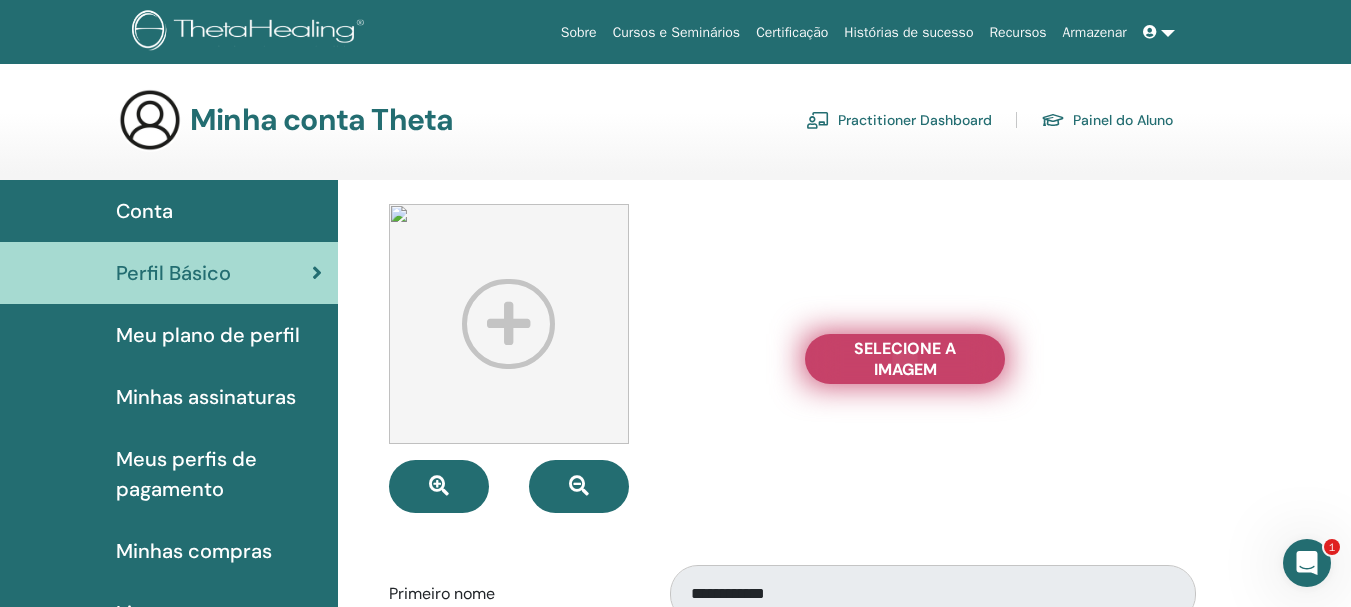 click on "Selecione a imagem" at bounding box center [905, 359] 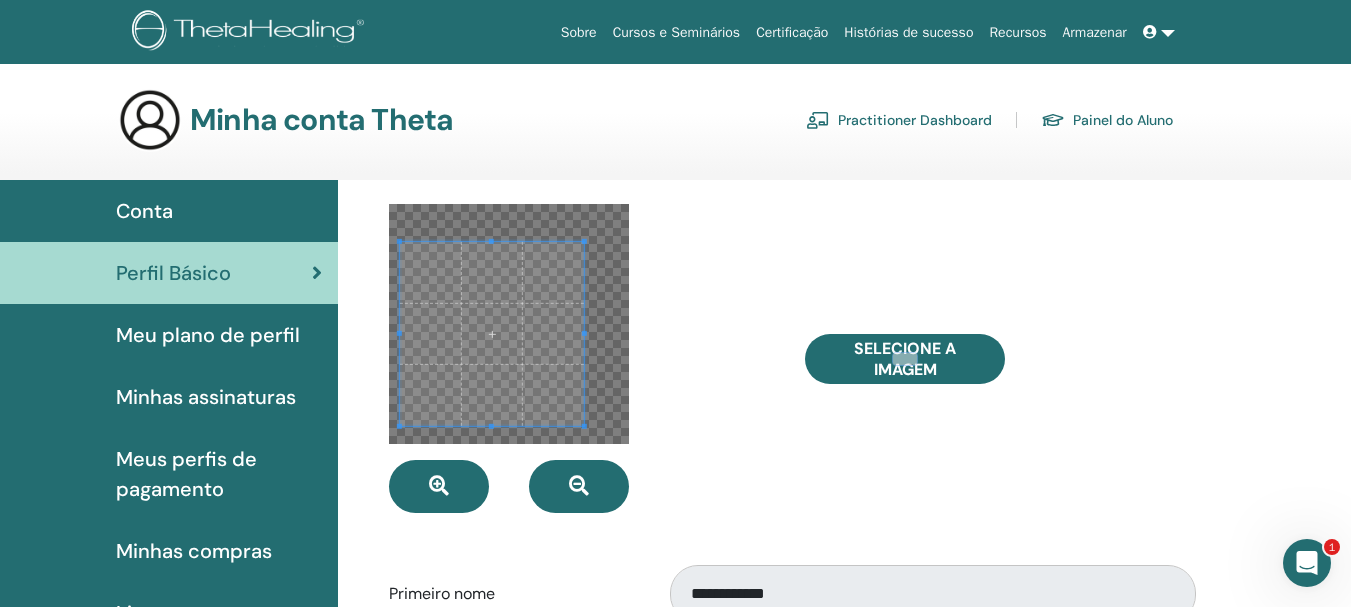 click at bounding box center [492, 334] 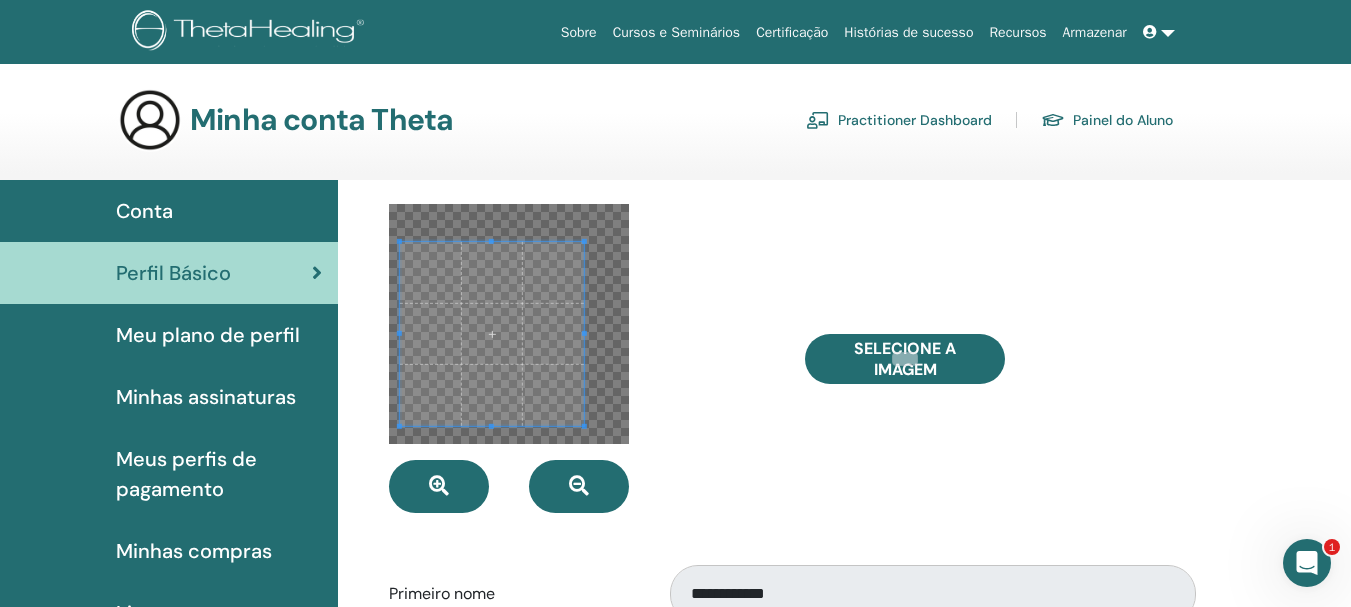 click on "Selecione a imagem" at bounding box center [998, 358] 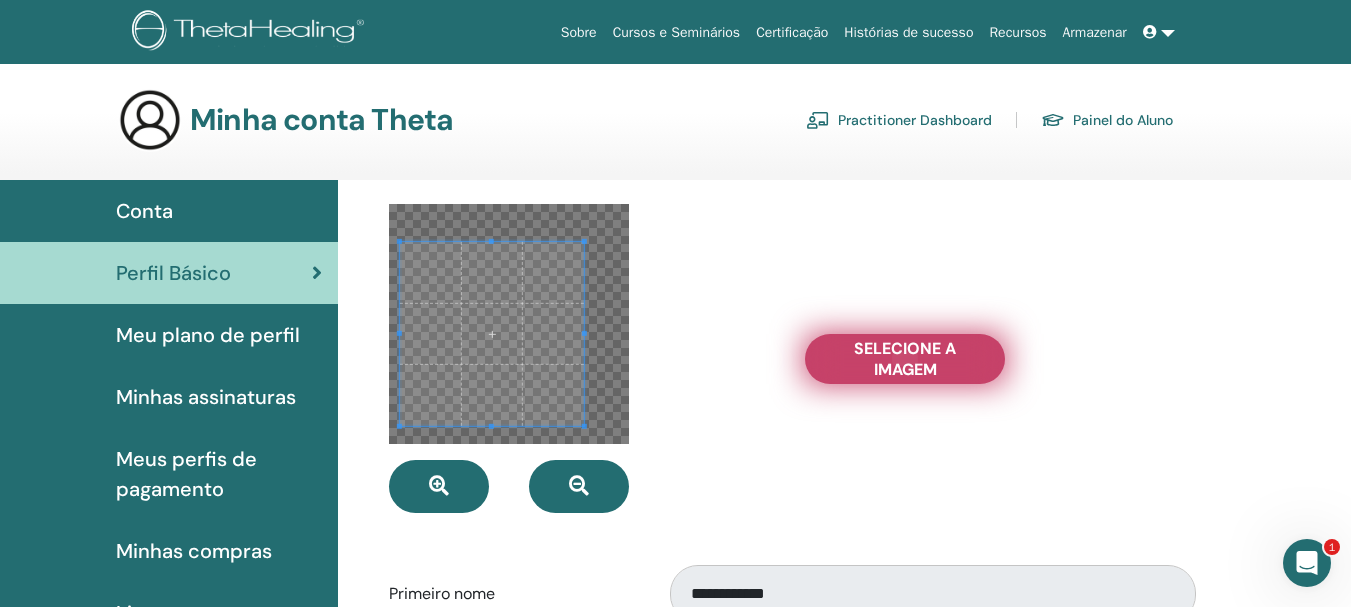 click on "Selecione a imagem" at bounding box center (905, 359) 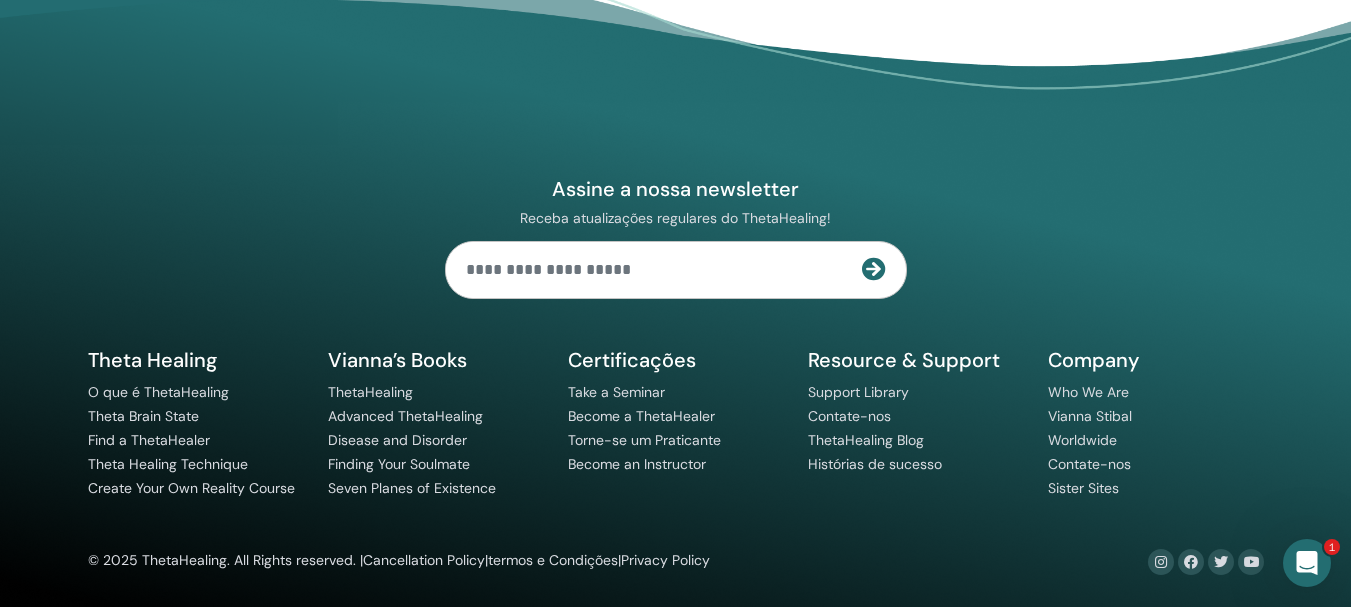scroll, scrollTop: 938, scrollLeft: 0, axis: vertical 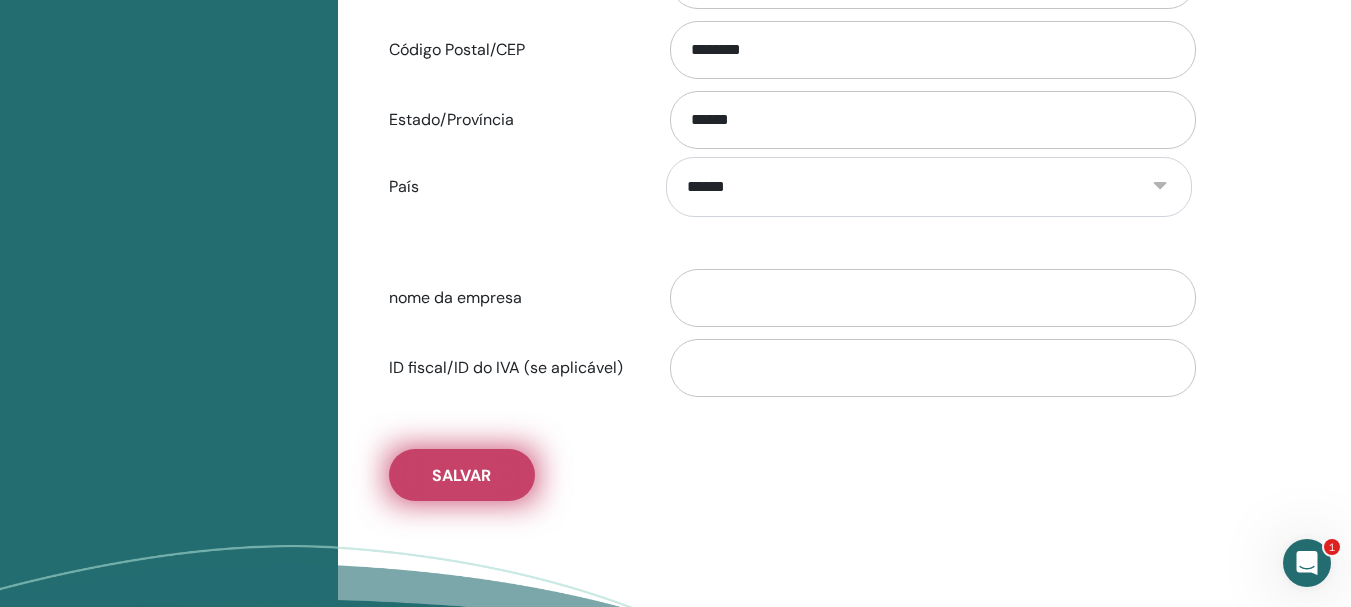 click on "Salvar" at bounding box center [462, 475] 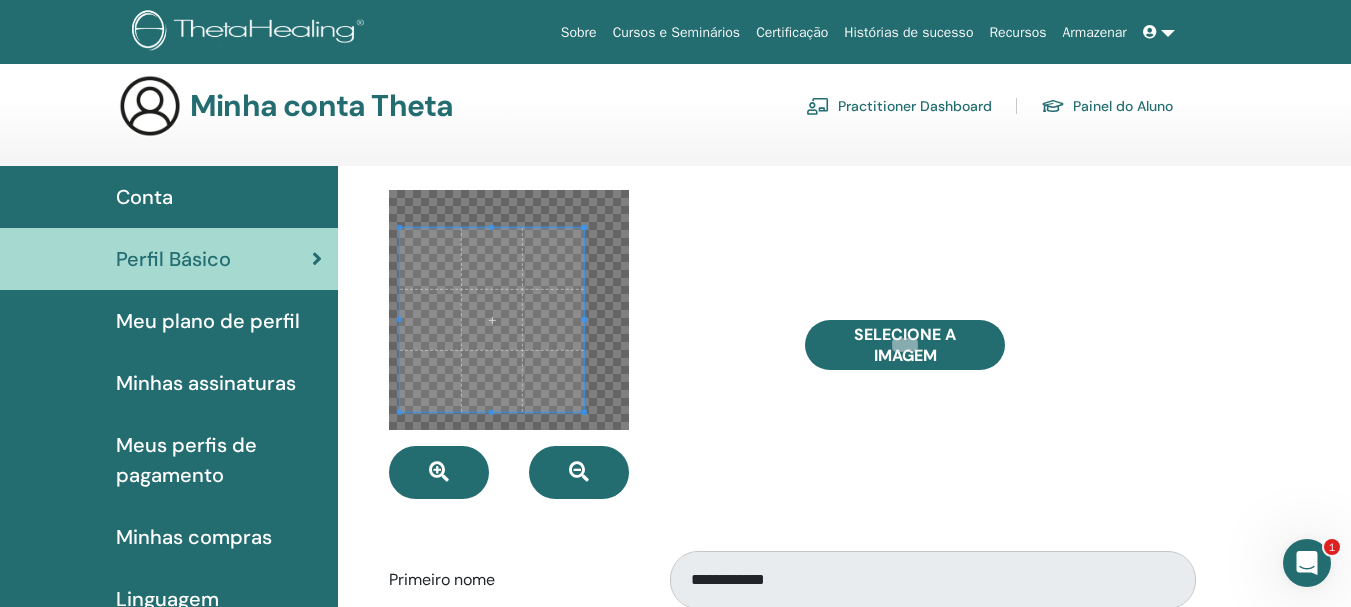 scroll, scrollTop: 0, scrollLeft: 0, axis: both 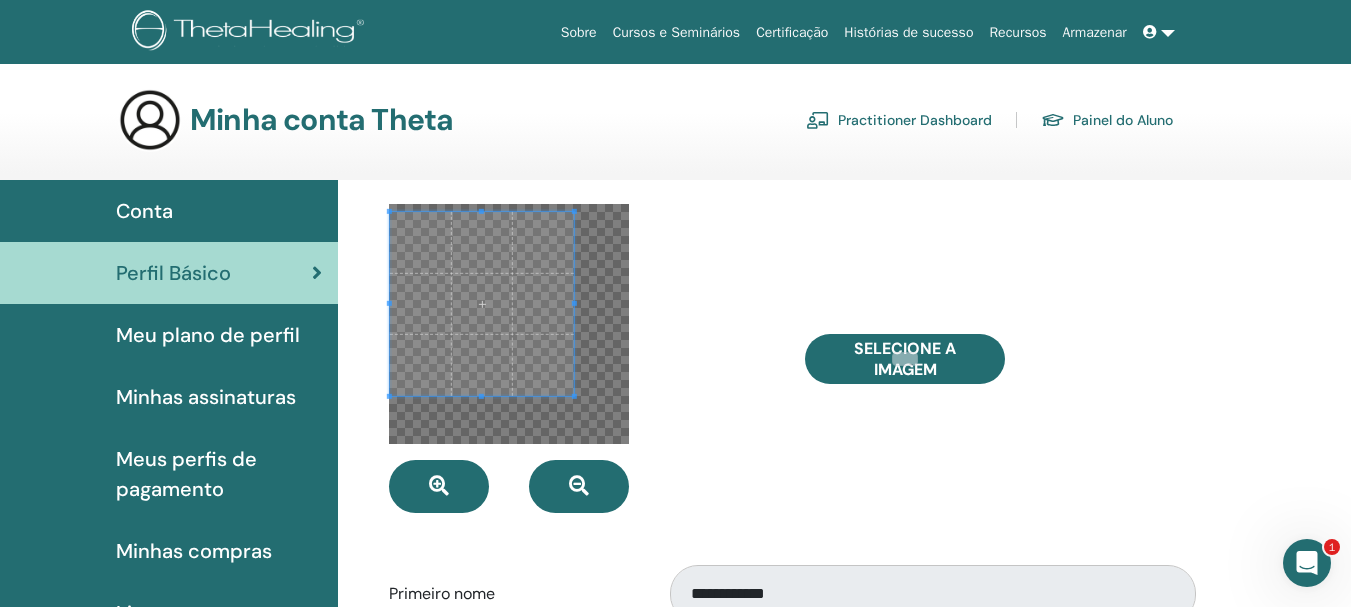 click at bounding box center [482, 304] 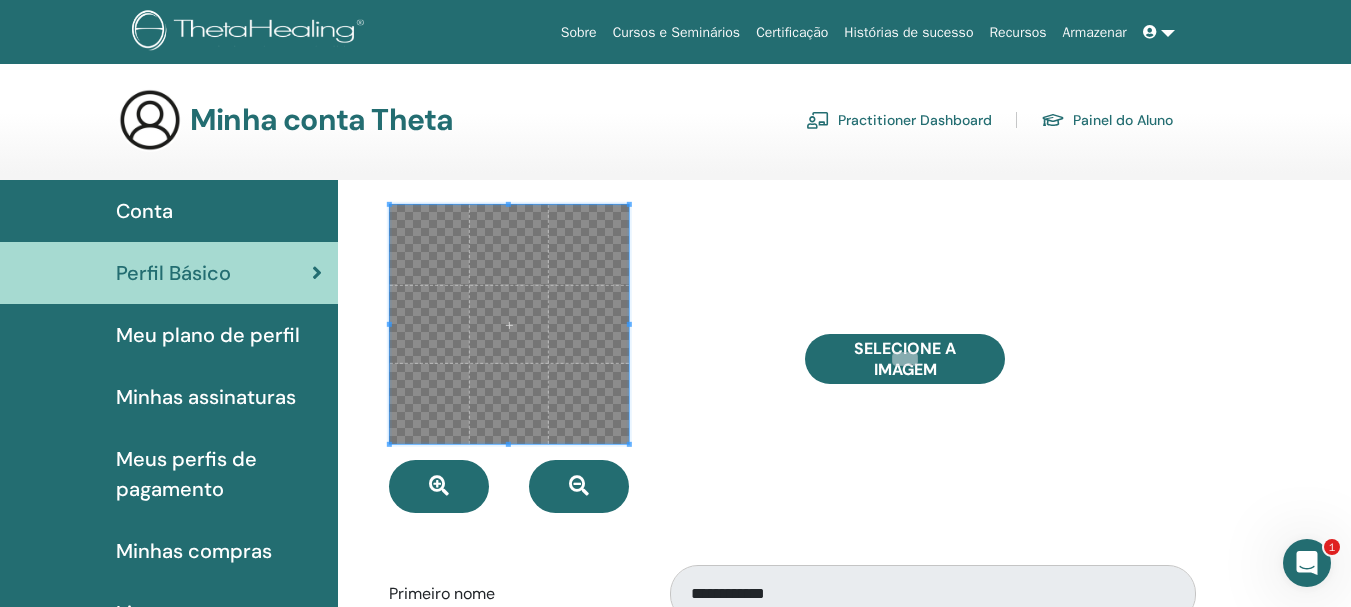 click at bounding box center (582, 358) 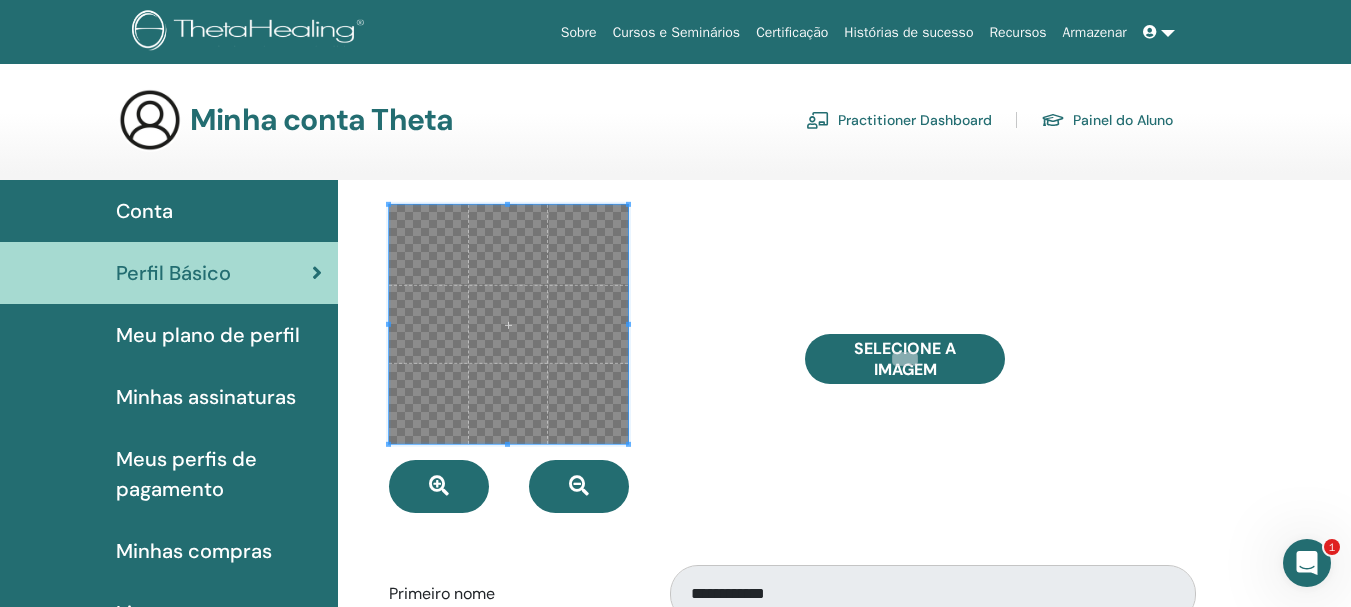 click at bounding box center (508, 324) 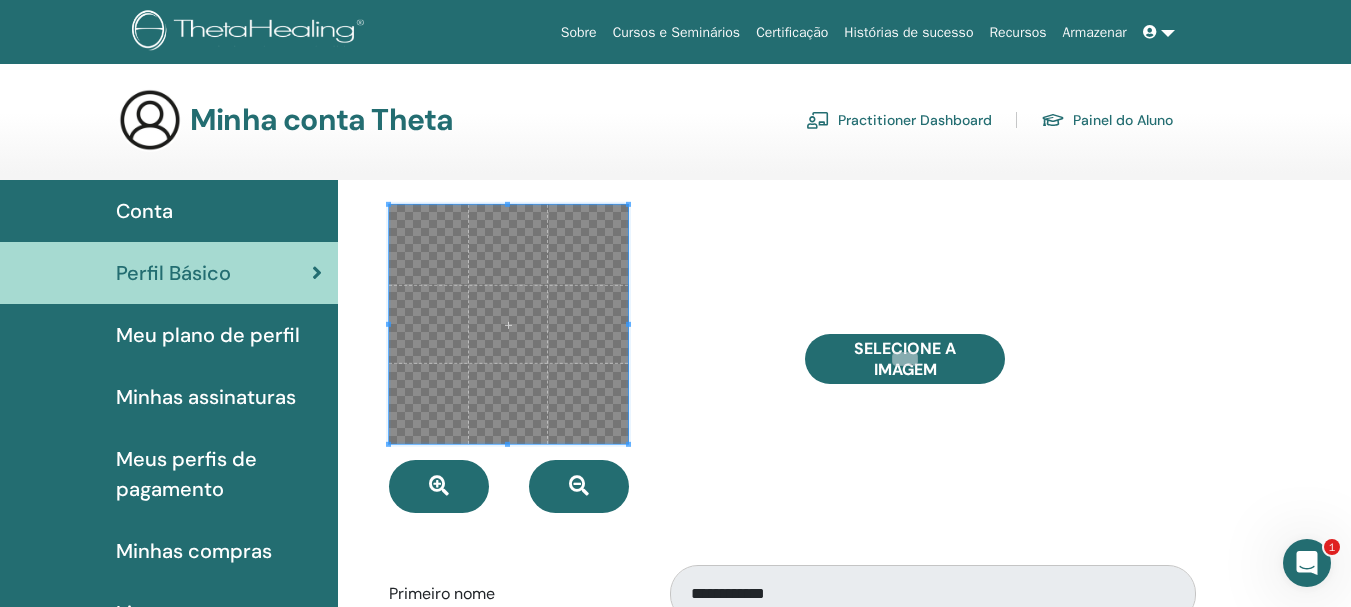 click at bounding box center (582, 358) 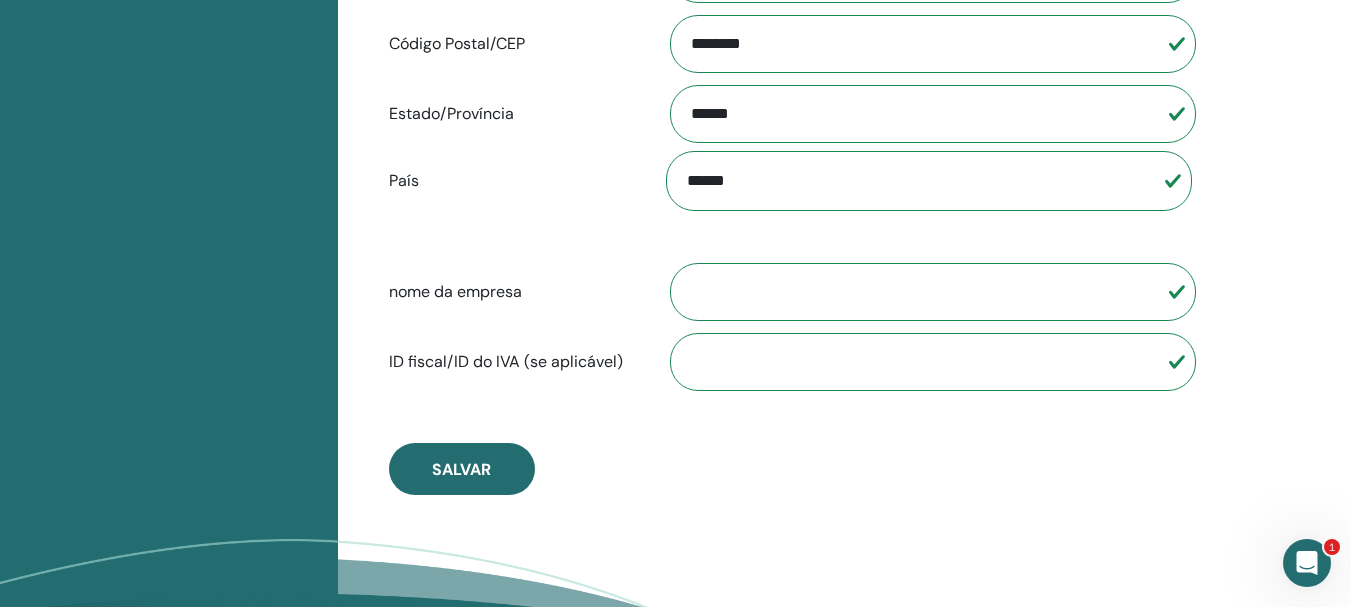scroll, scrollTop: 1244, scrollLeft: 0, axis: vertical 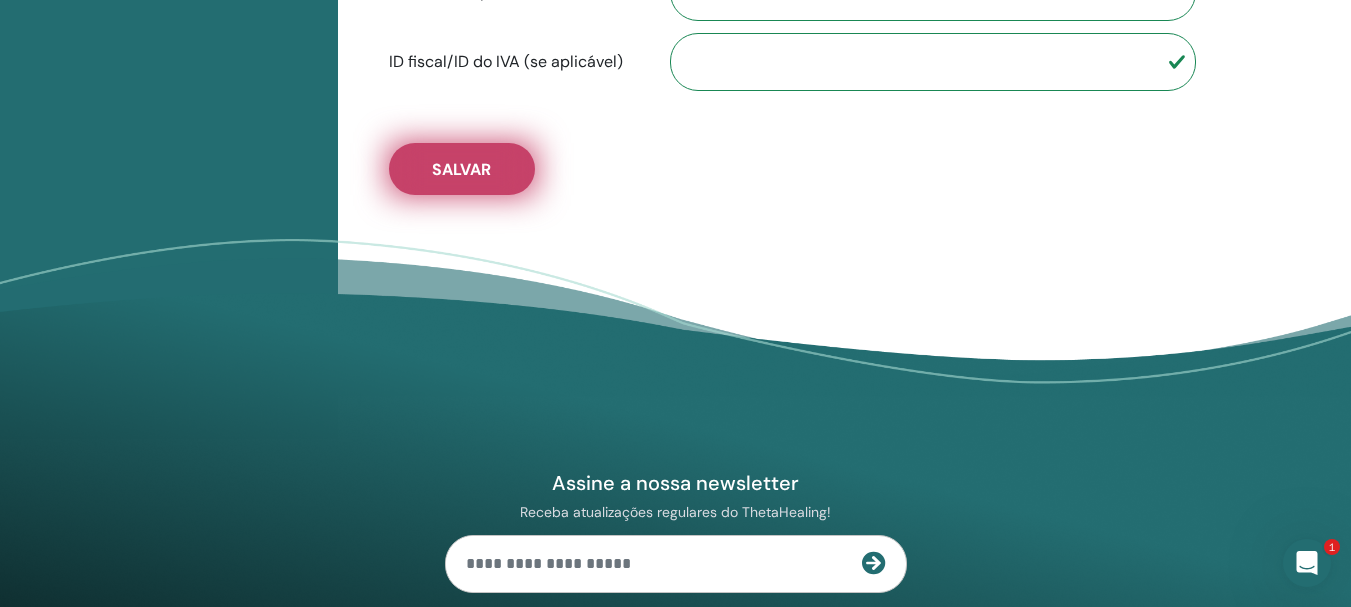 click on "Salvar" at bounding box center [461, 169] 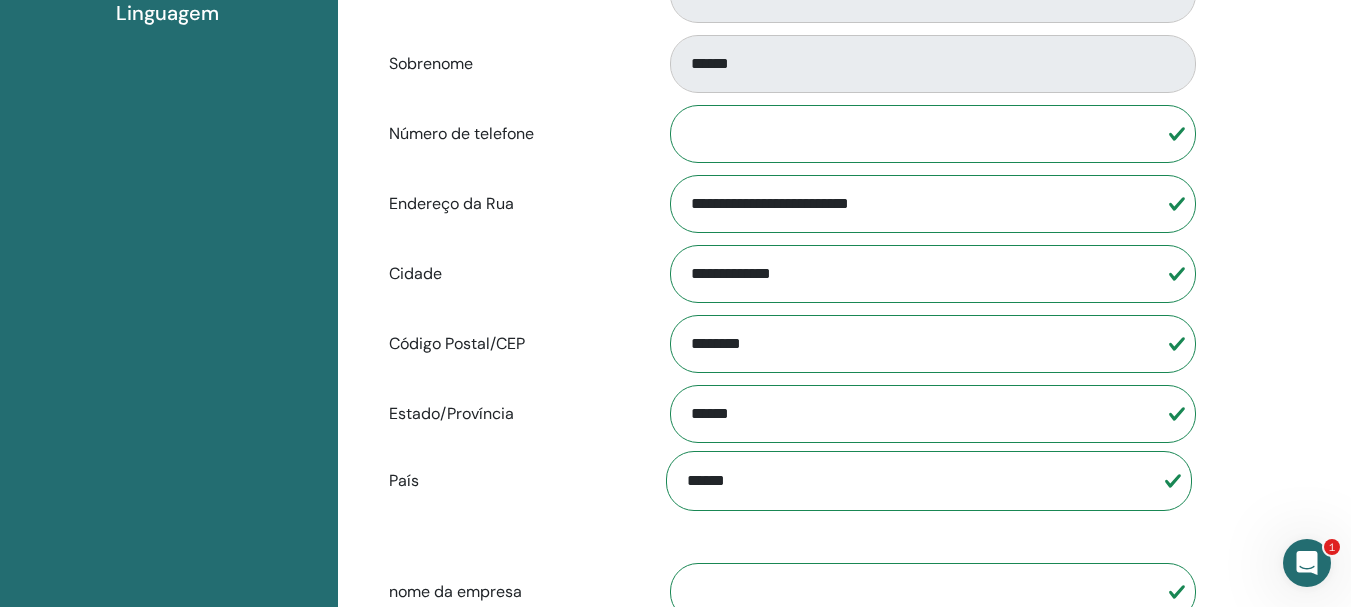 scroll, scrollTop: 144, scrollLeft: 0, axis: vertical 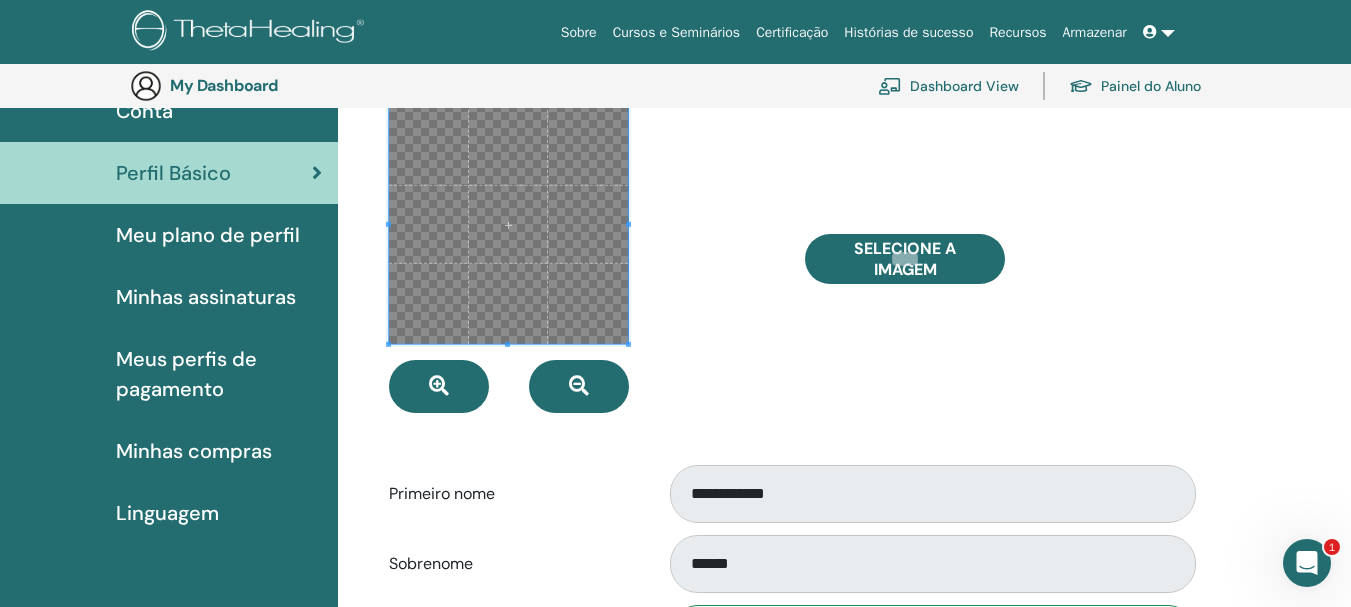 click on "Painel do Aluno" at bounding box center [1135, 86] 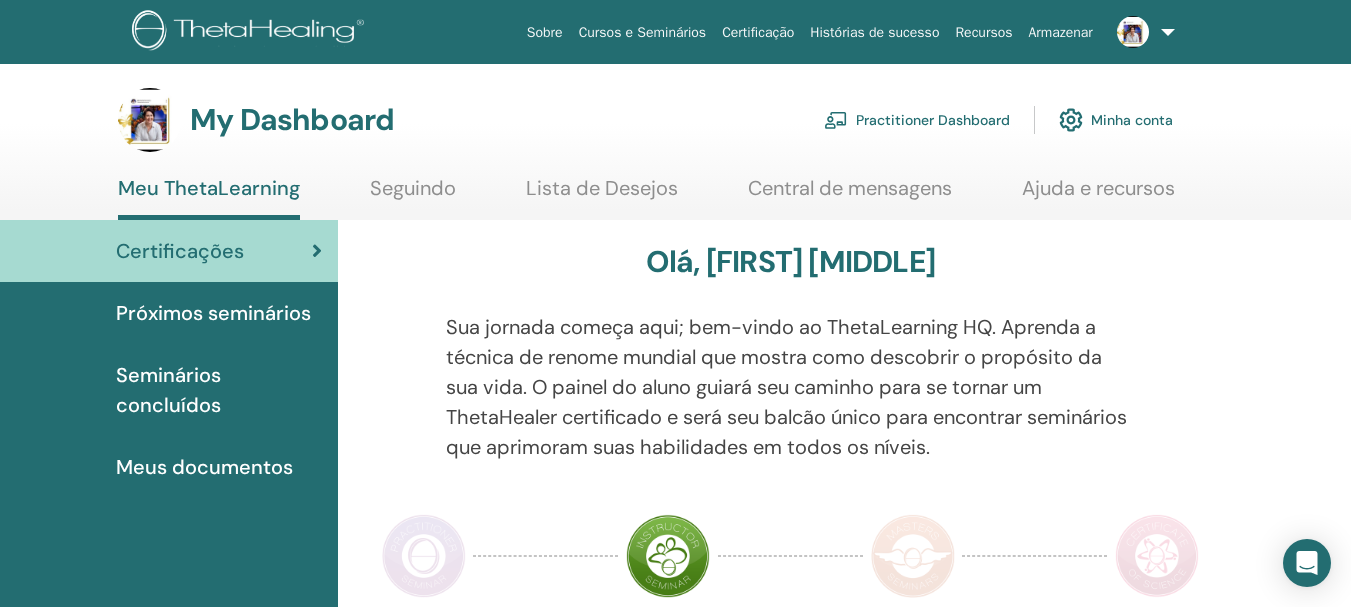 scroll, scrollTop: 0, scrollLeft: 0, axis: both 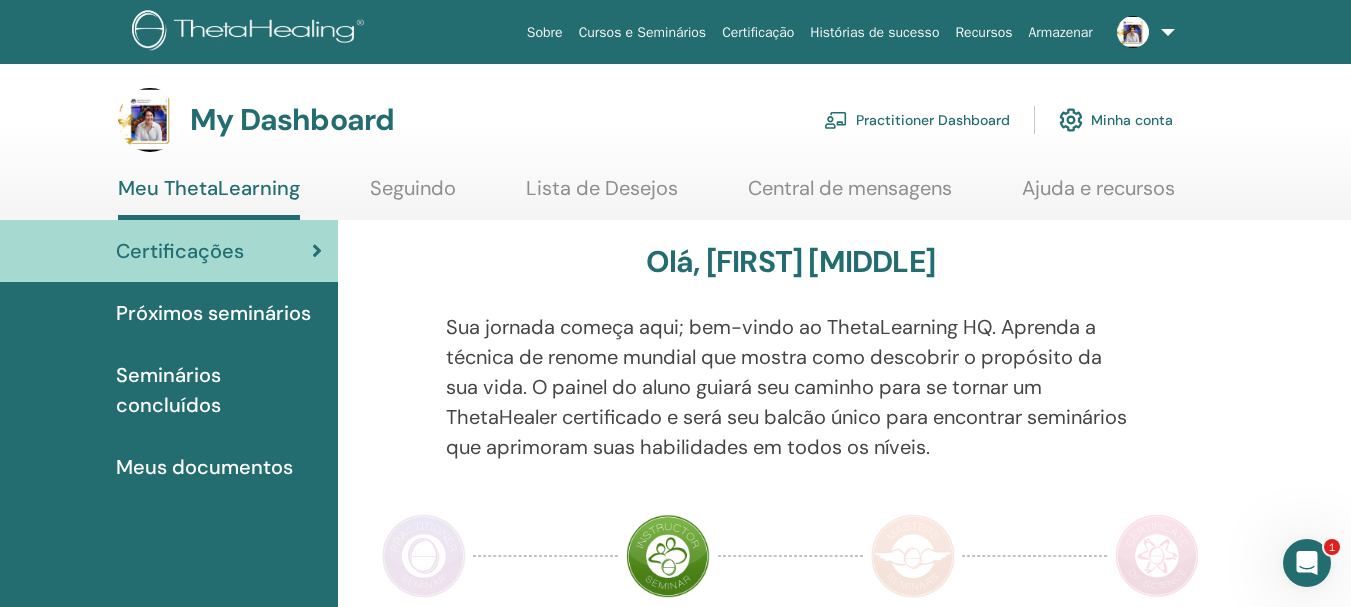 click on "Central de mensagens" at bounding box center (850, 195) 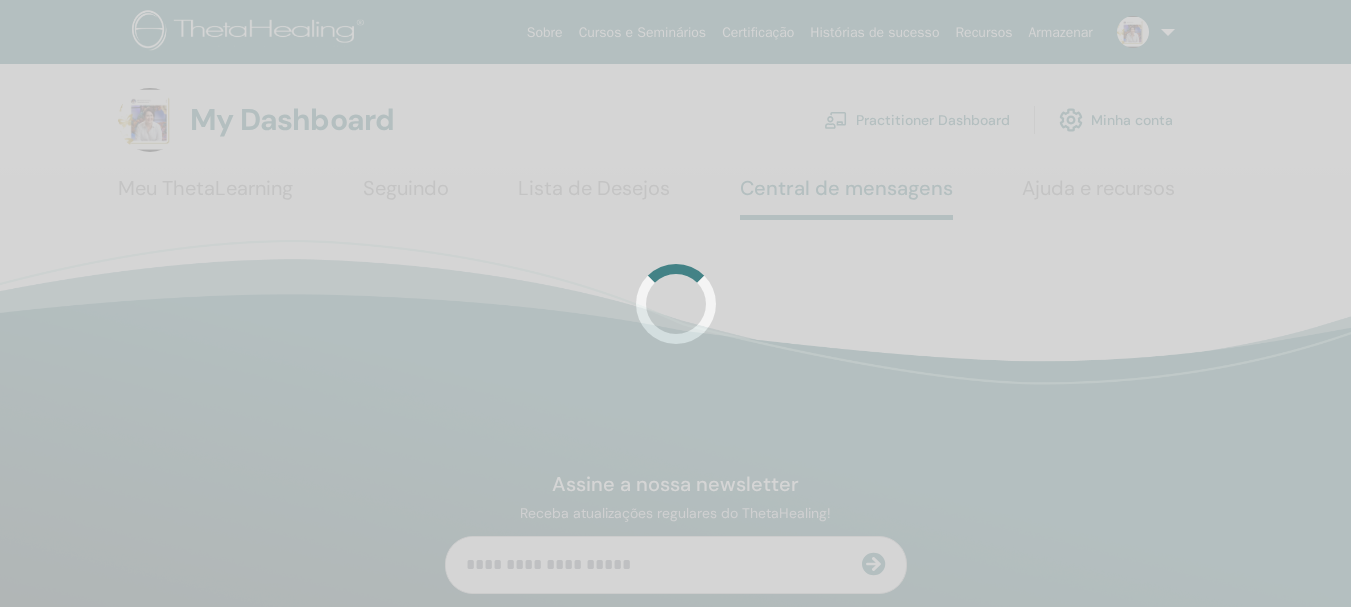 scroll, scrollTop: 0, scrollLeft: 0, axis: both 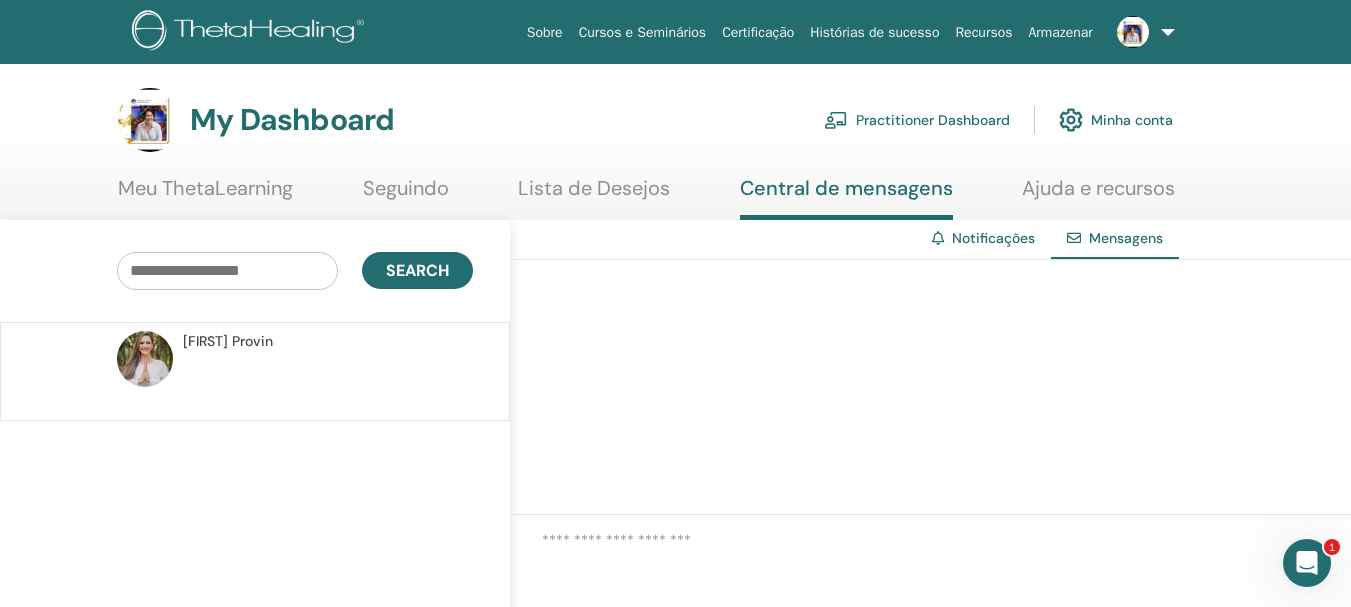 click on "Notificações" at bounding box center [993, 238] 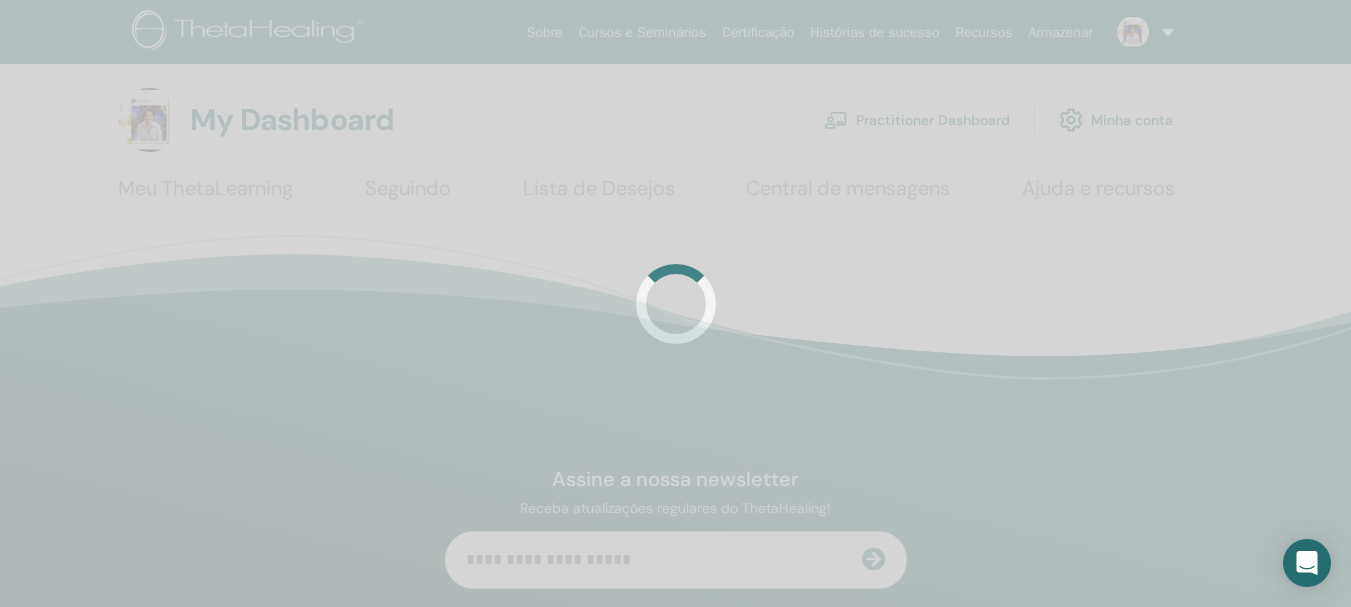 scroll, scrollTop: 0, scrollLeft: 0, axis: both 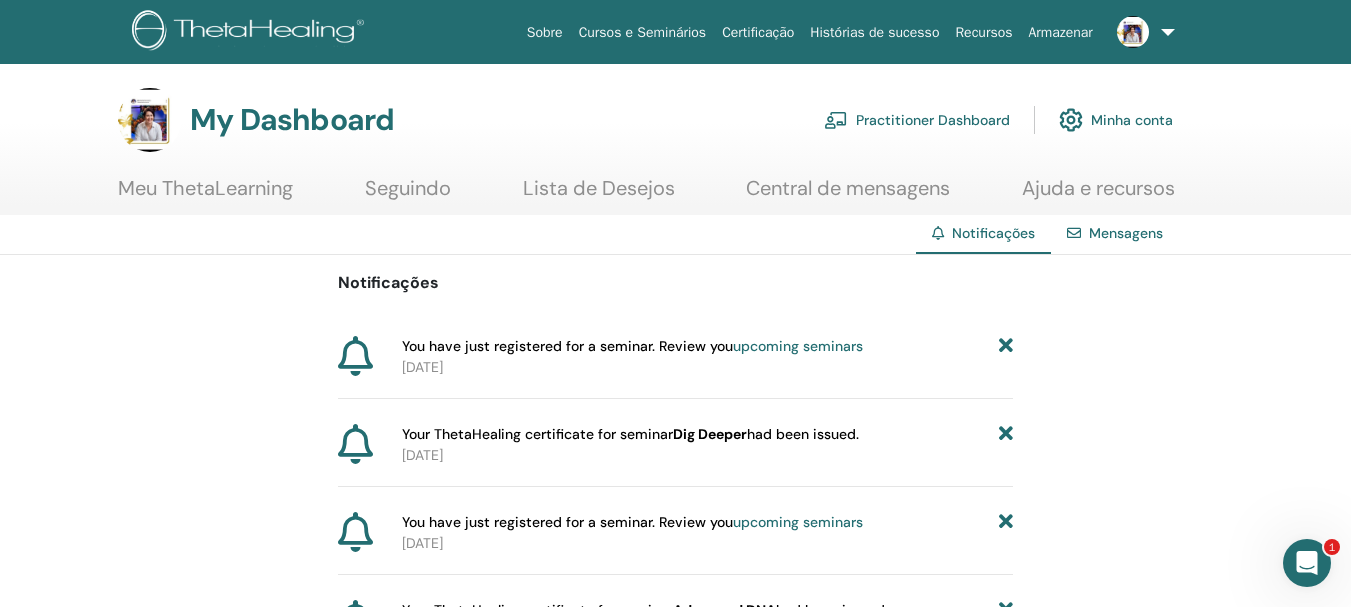 click on "2024-09-23" at bounding box center [707, 455] 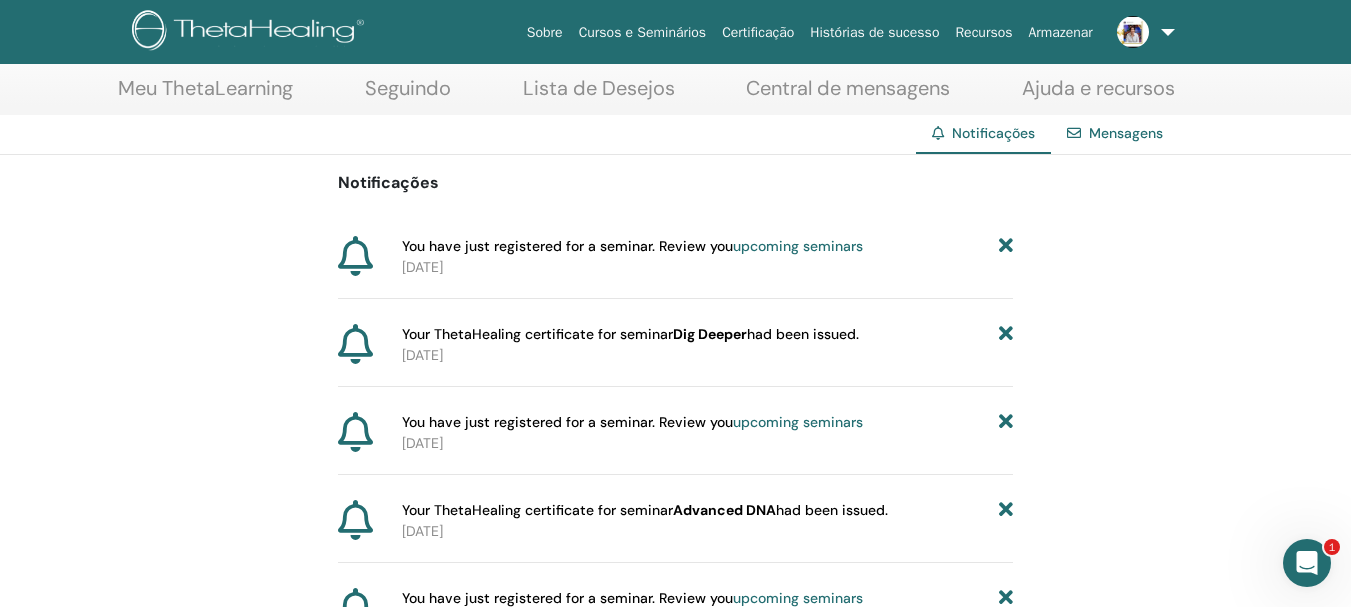 click at bounding box center (355, 520) 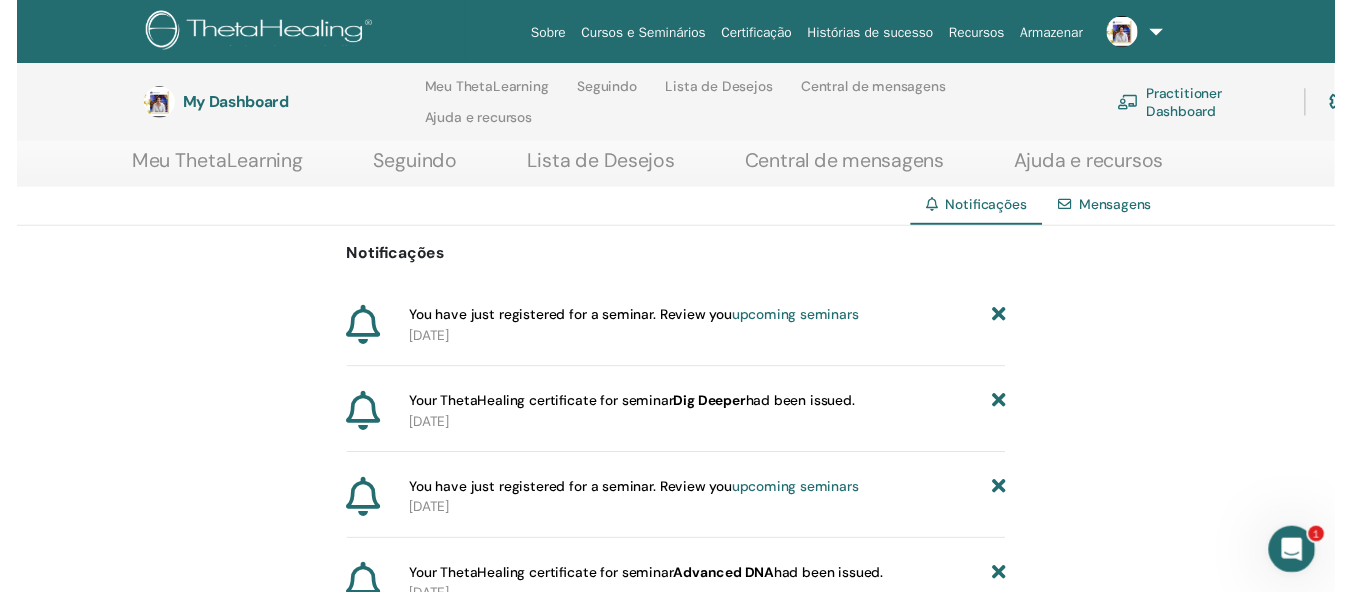 scroll, scrollTop: 280, scrollLeft: 0, axis: vertical 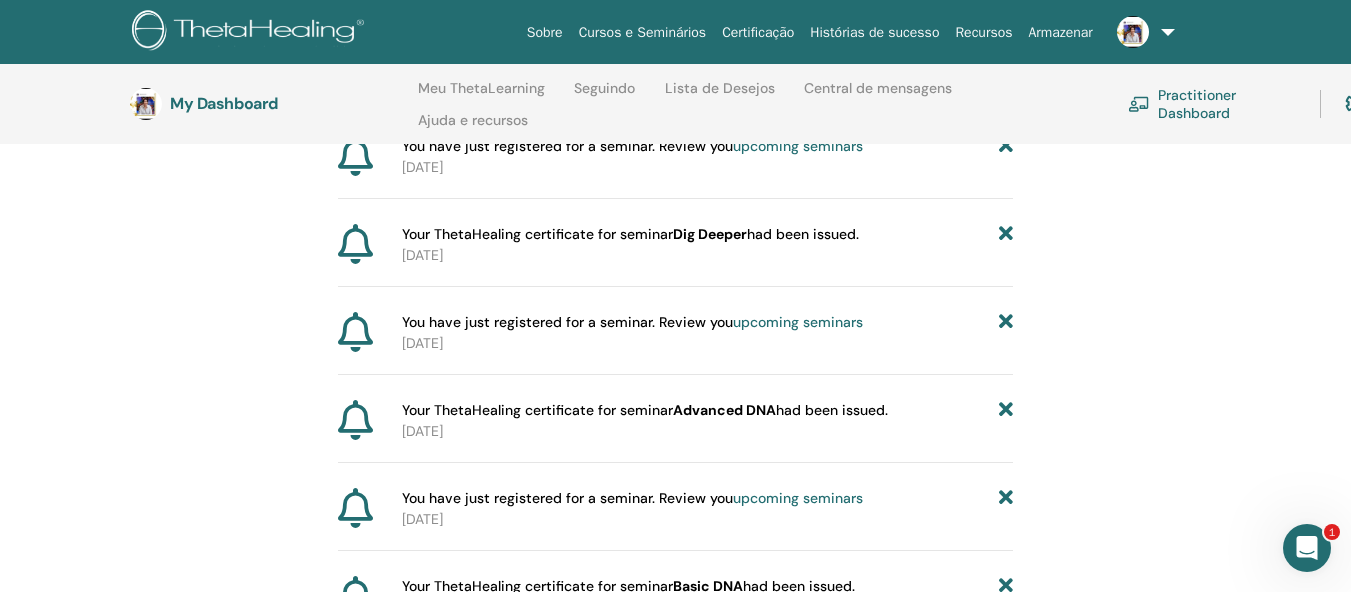click on "Meu ThetaLearning" at bounding box center (481, 96) 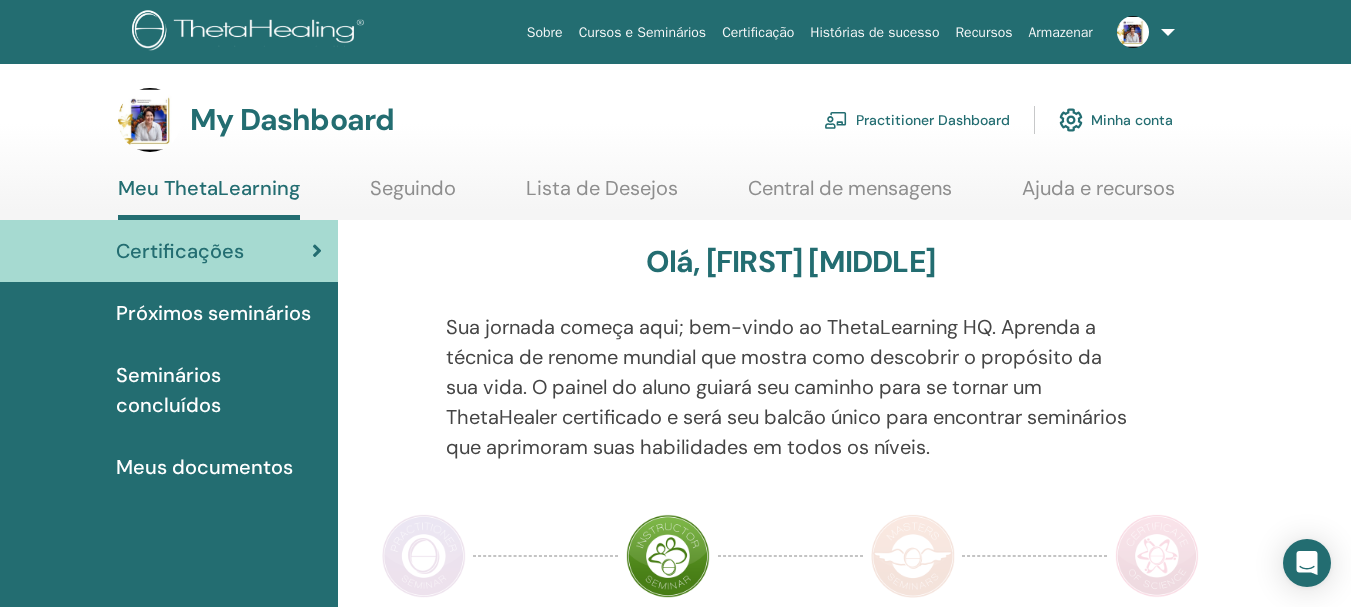 scroll, scrollTop: 0, scrollLeft: 0, axis: both 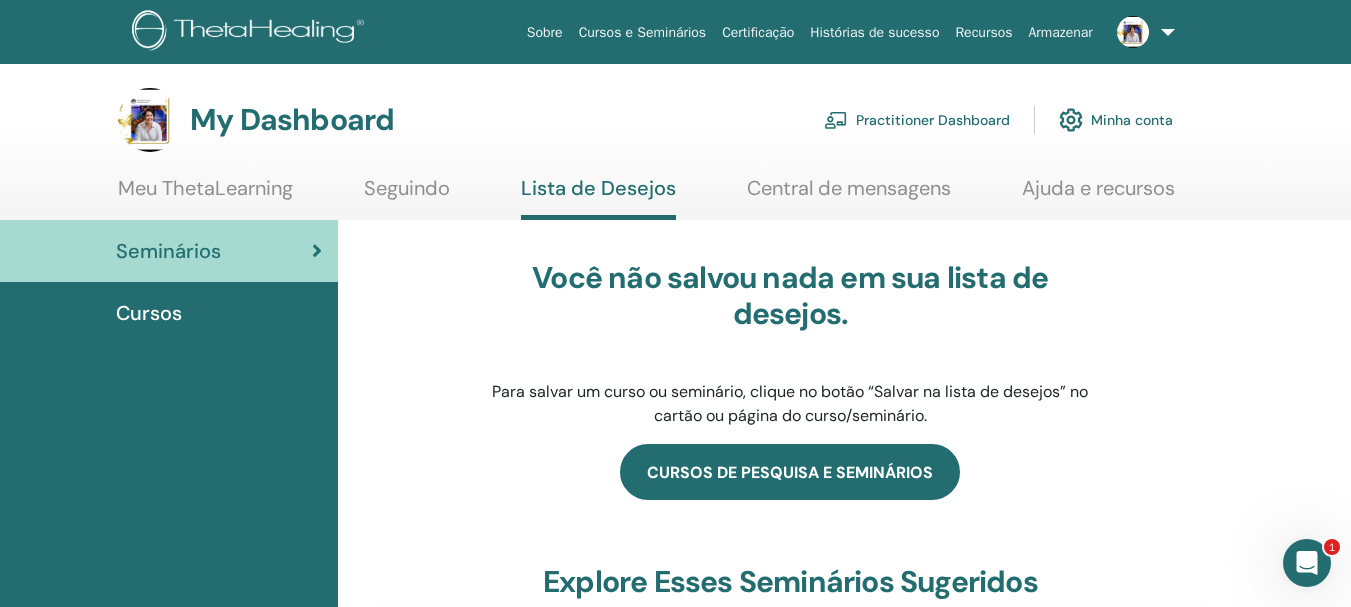 click on "cursos de pesquisa e seminários" at bounding box center [790, 472] 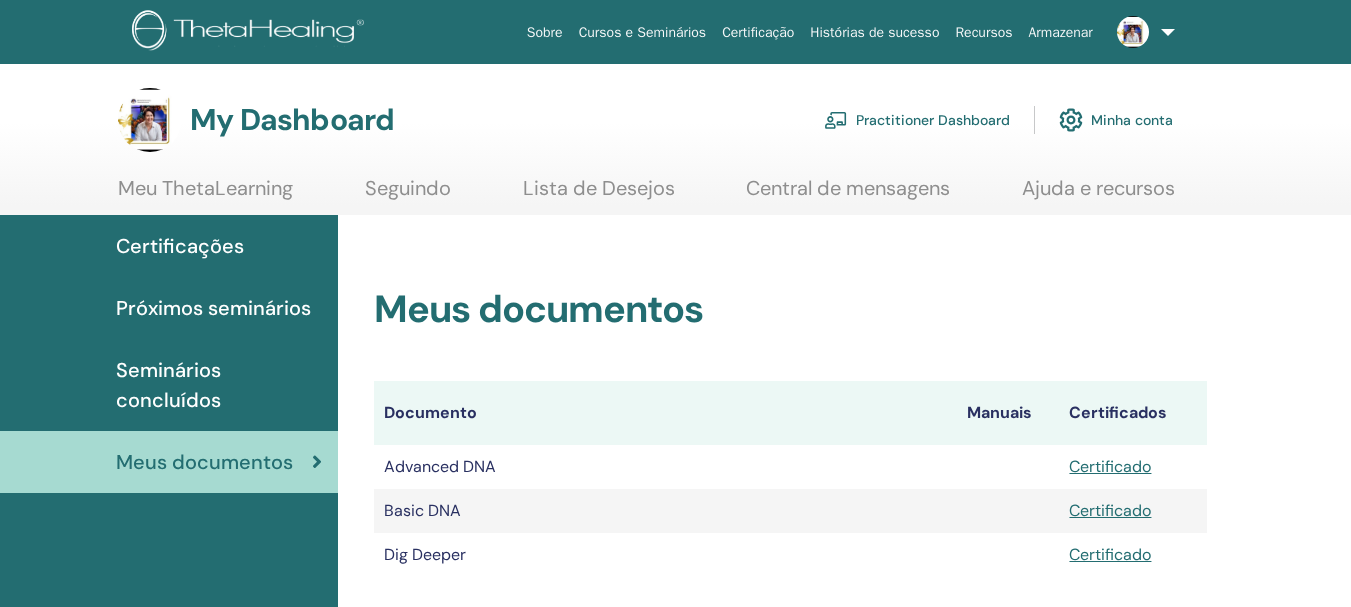 scroll, scrollTop: 0, scrollLeft: 0, axis: both 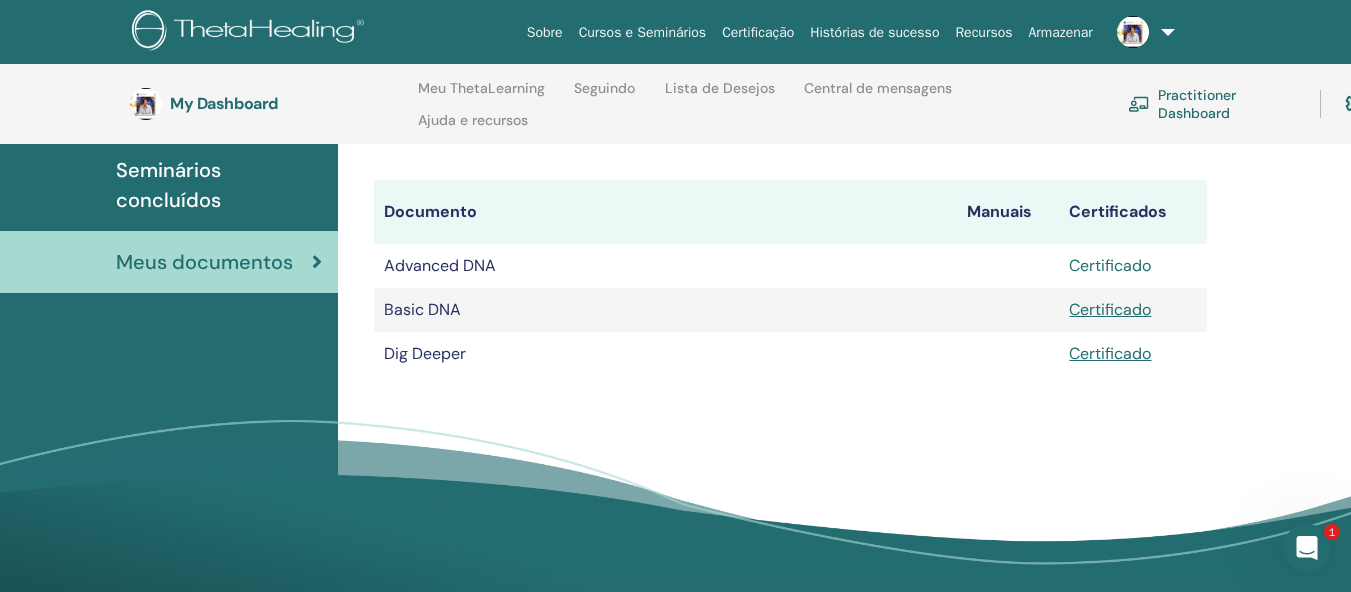 click on "Certificado" at bounding box center [1110, 265] 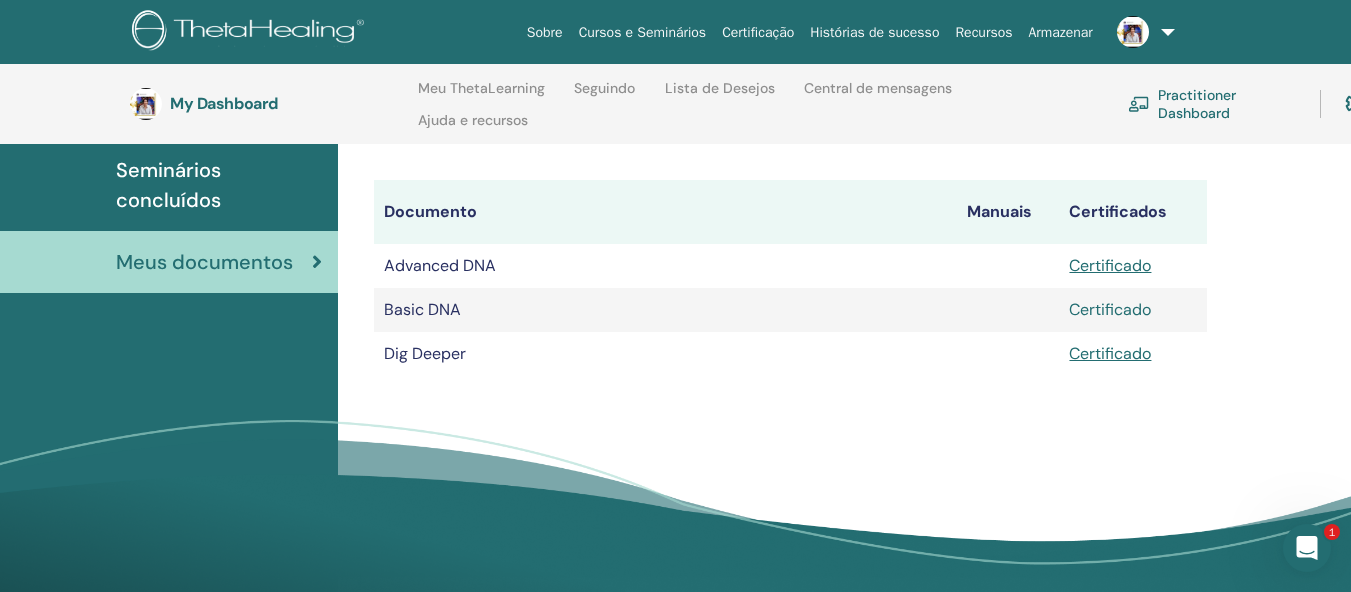 click on "Certificado" at bounding box center (1110, 309) 